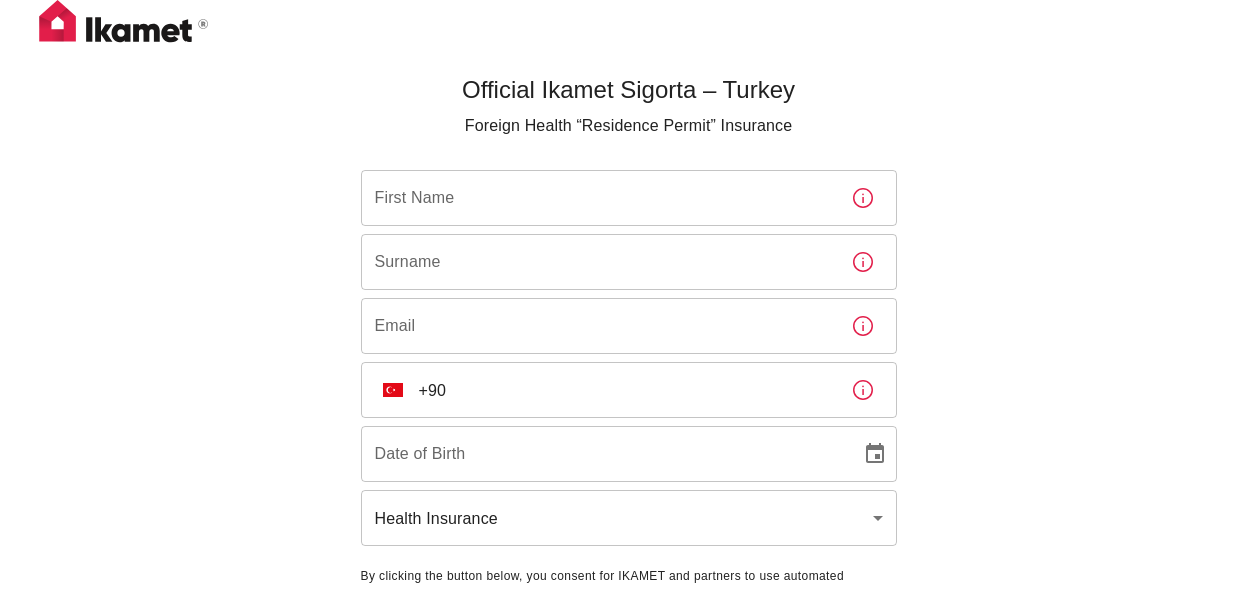 scroll, scrollTop: 0, scrollLeft: 0, axis: both 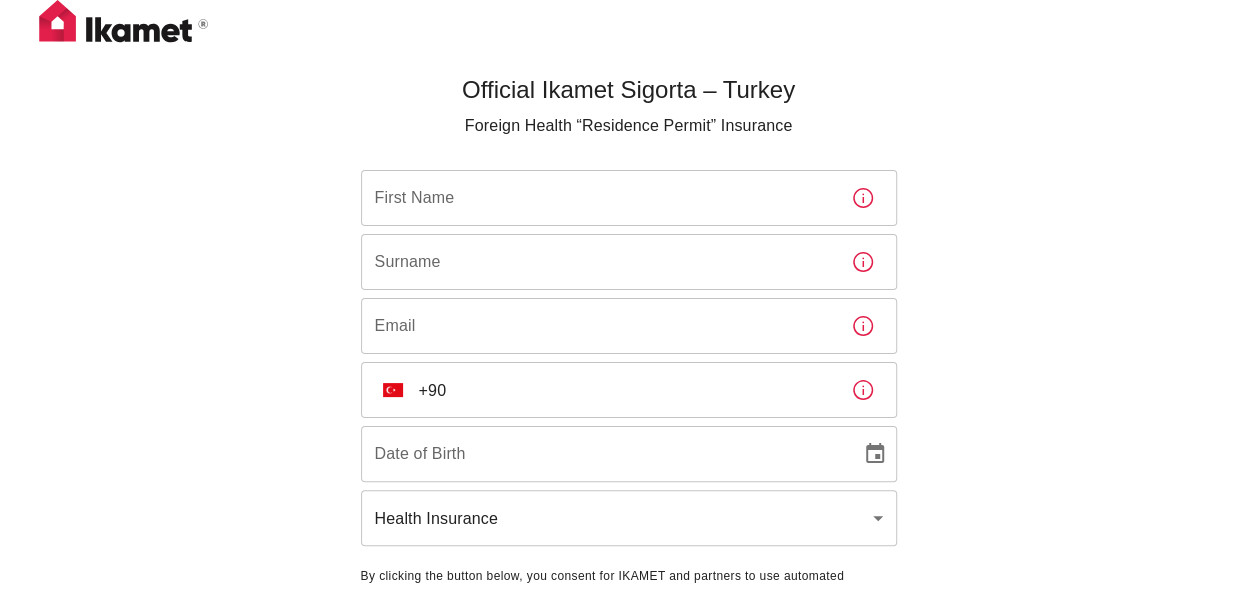 click on "First Name" at bounding box center [598, 198] 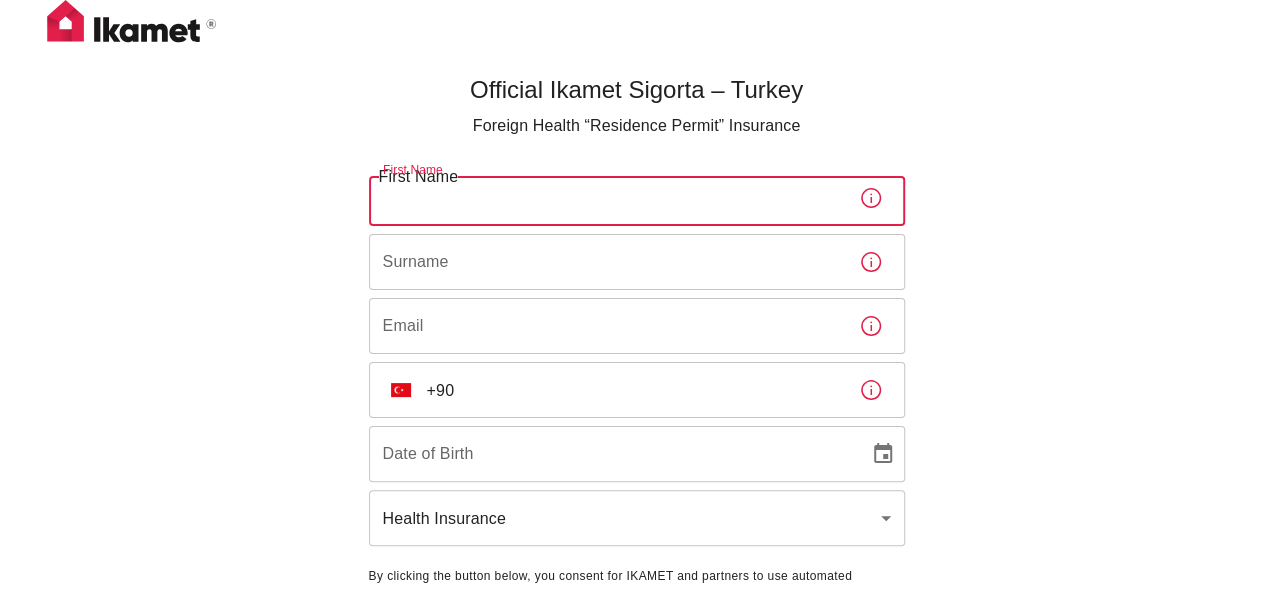 scroll, scrollTop: 0, scrollLeft: 0, axis: both 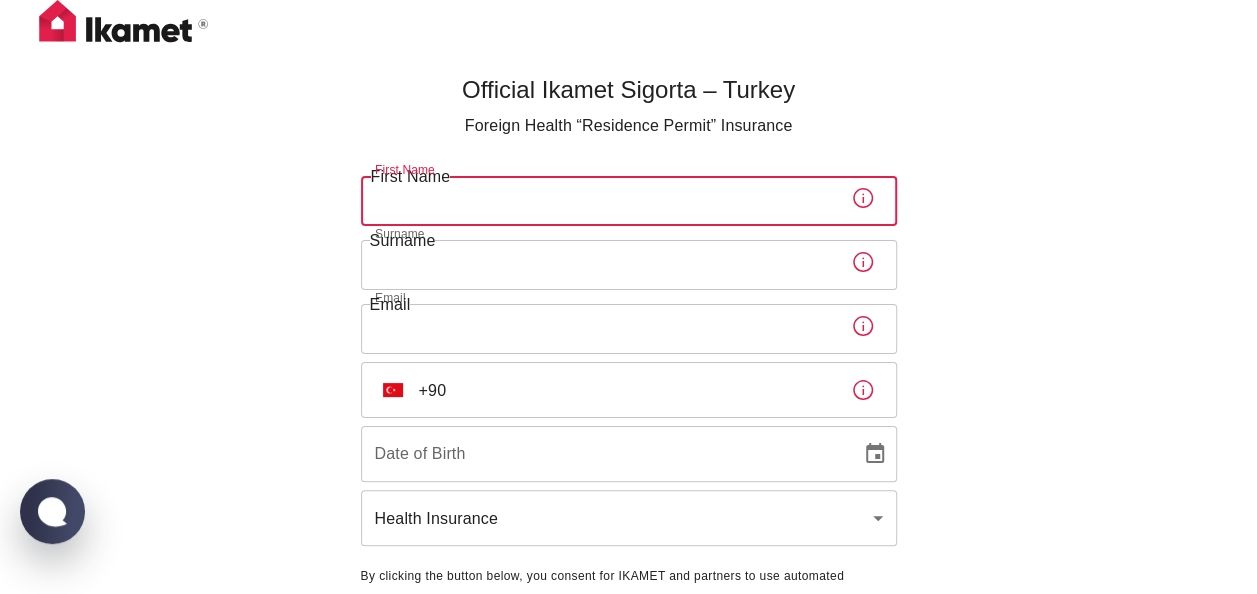 type on "[NAME]" 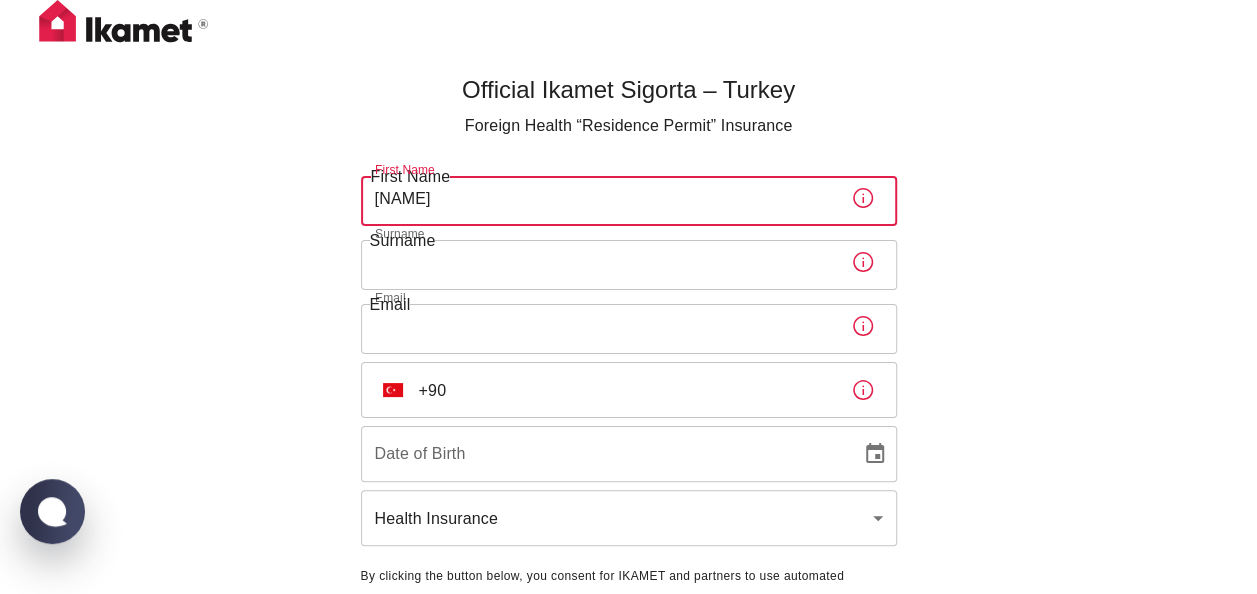 type on "[LAST]" 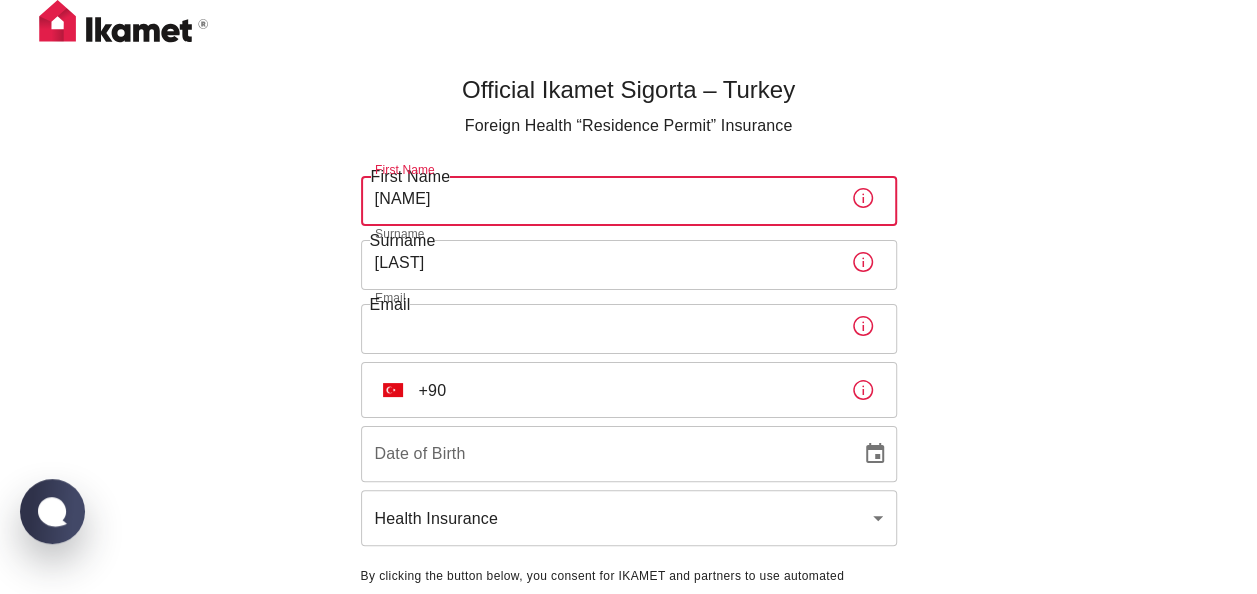 type on "[EMAIL]" 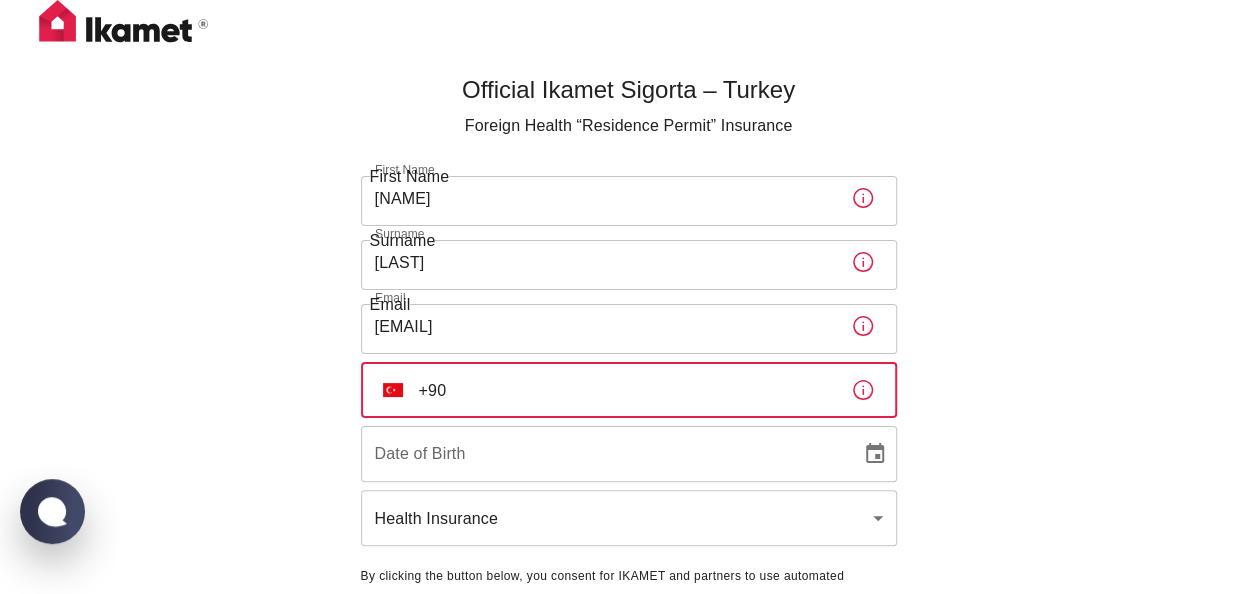 click on "+90" at bounding box center (627, 390) 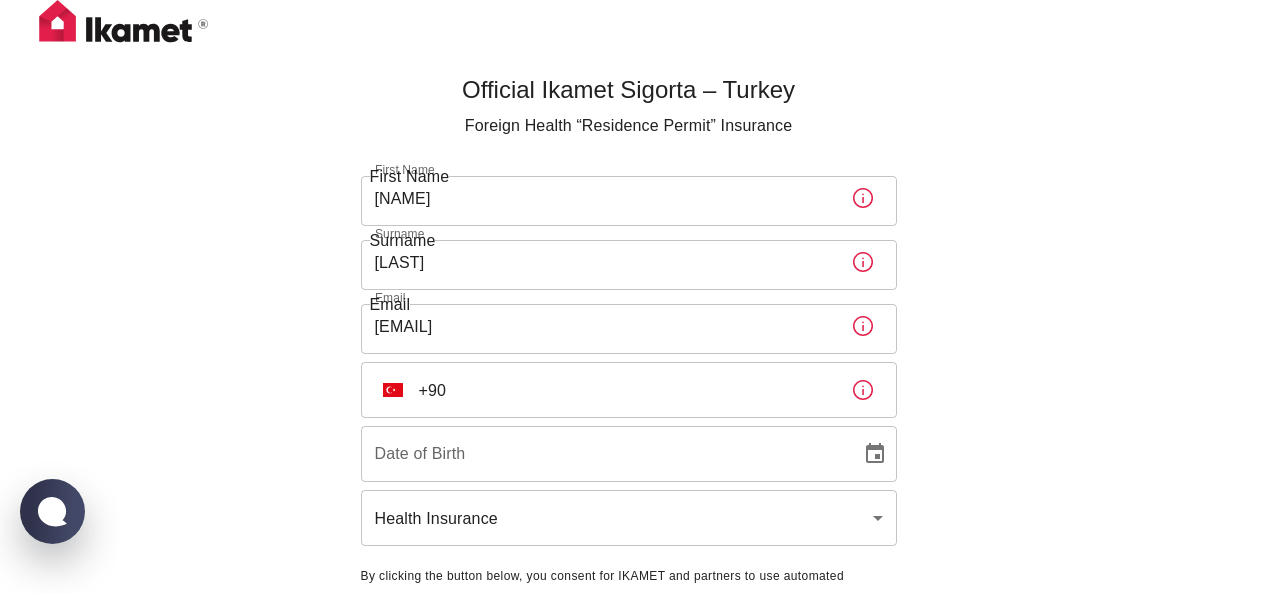 scroll, scrollTop: 2900, scrollLeft: 0, axis: vertical 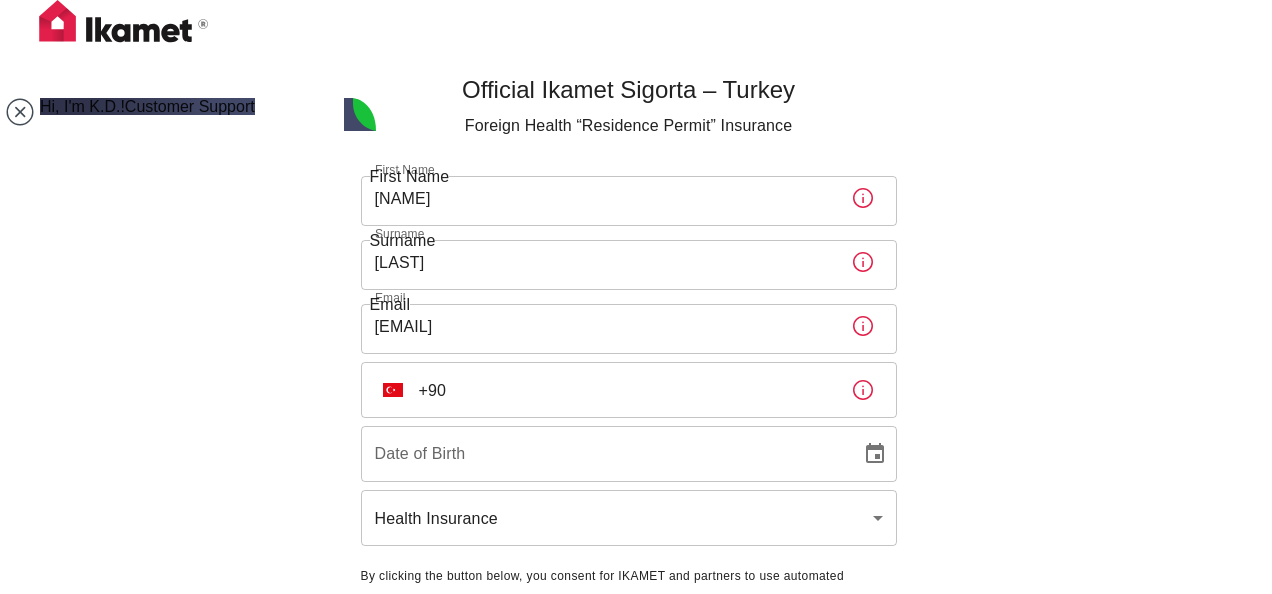 click on "[COUNTRY]" at bounding box center (44, 6421) 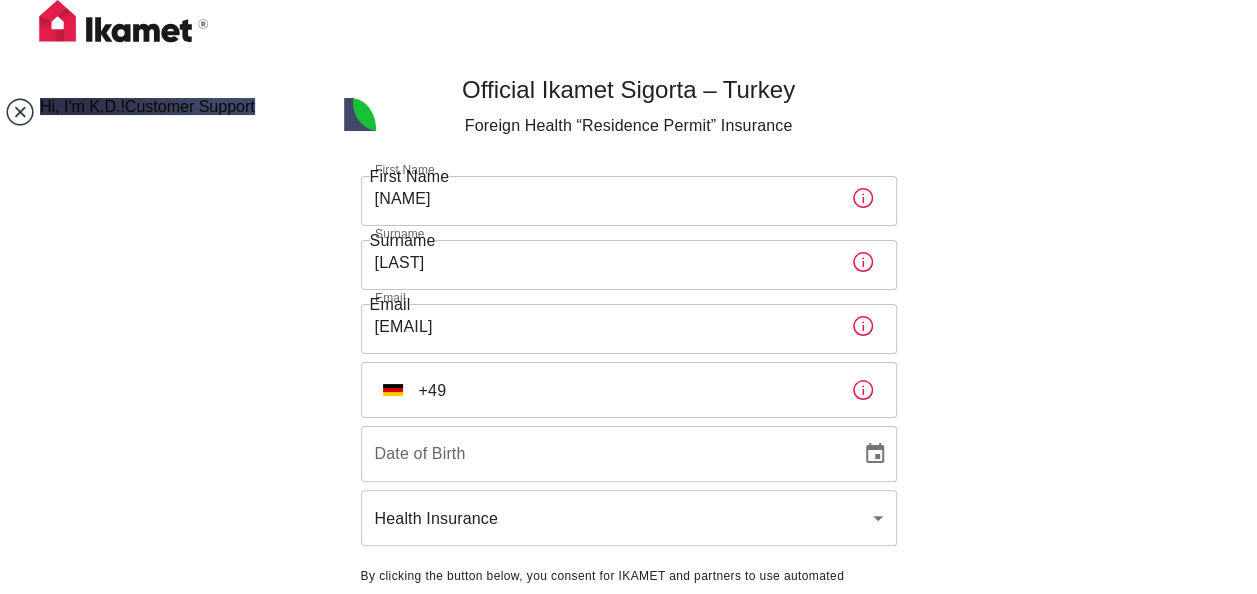 click at bounding box center [20, 112] 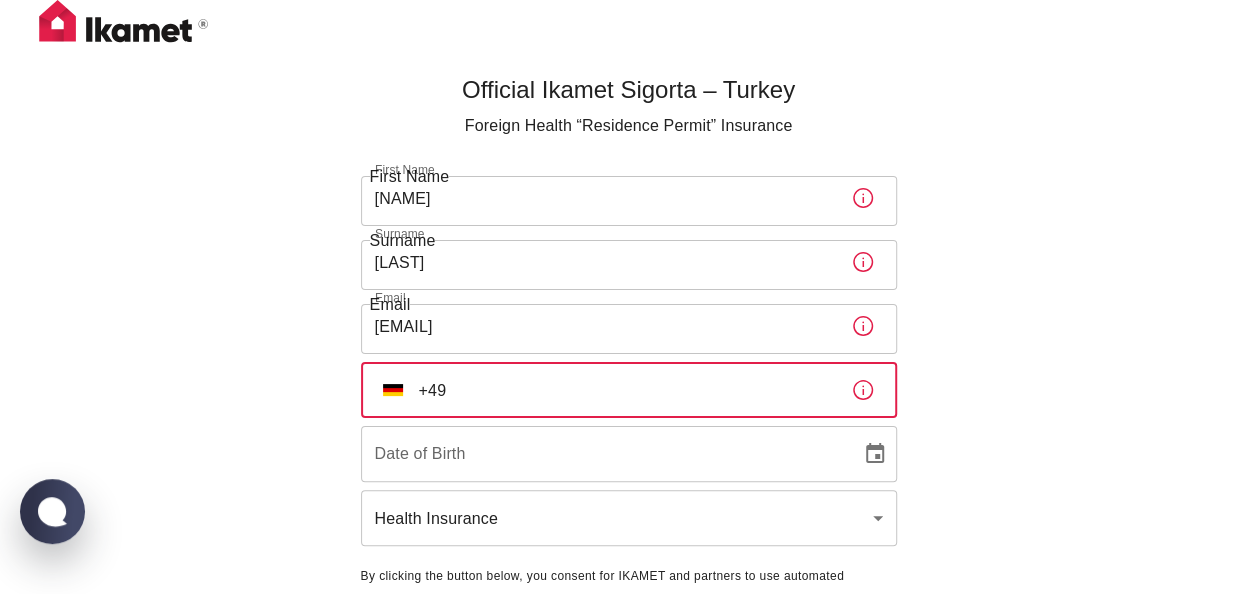 click on "+49" at bounding box center (627, 390) 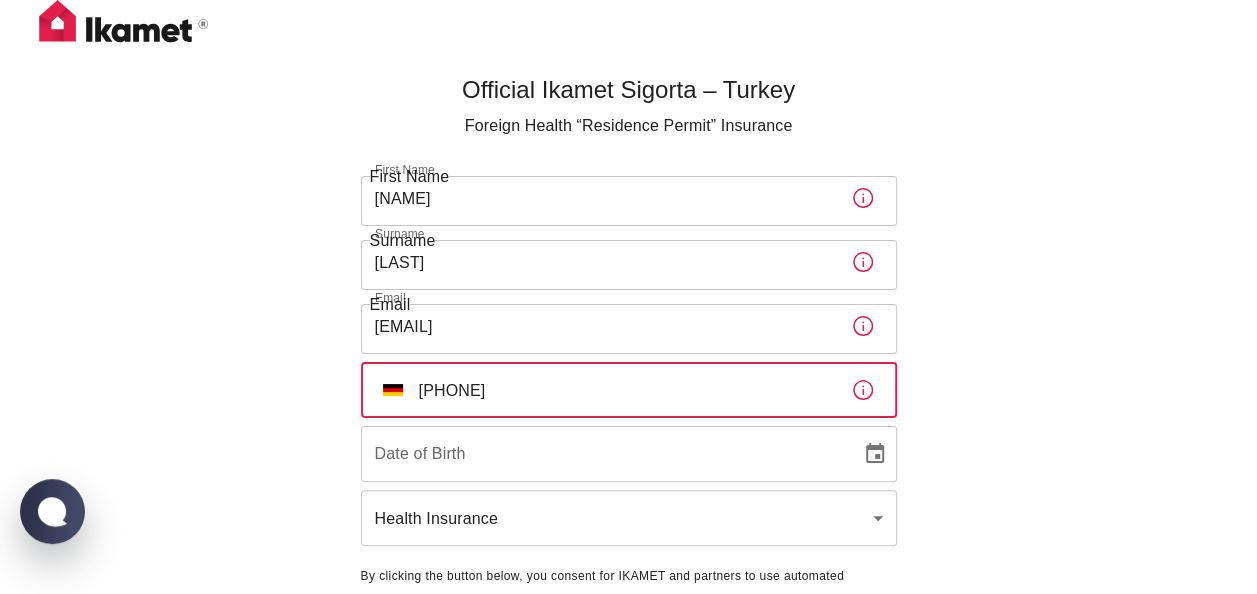 type on "[PHONE]" 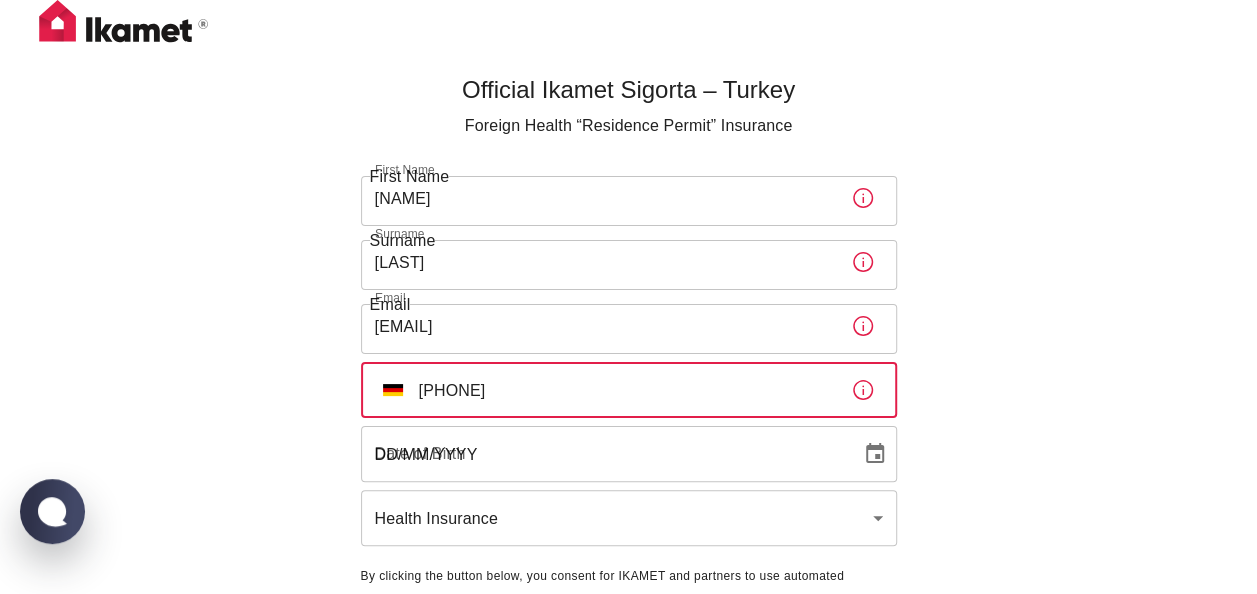 click on "DD/MM/YYYY" at bounding box center (604, 454) 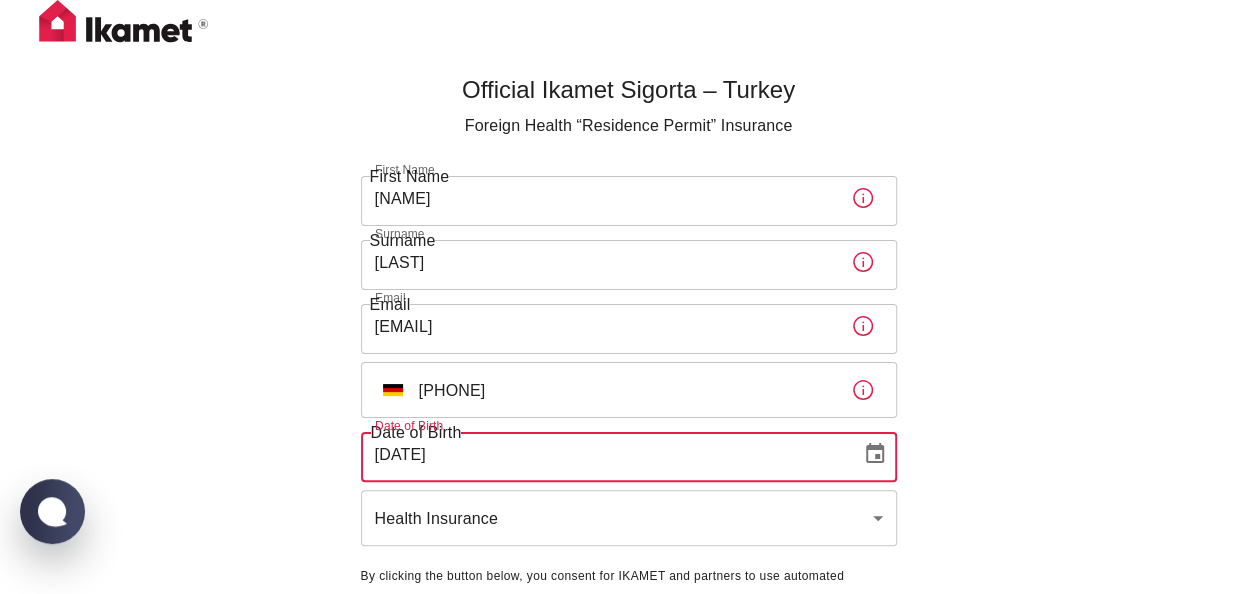 type on "[DATE]" 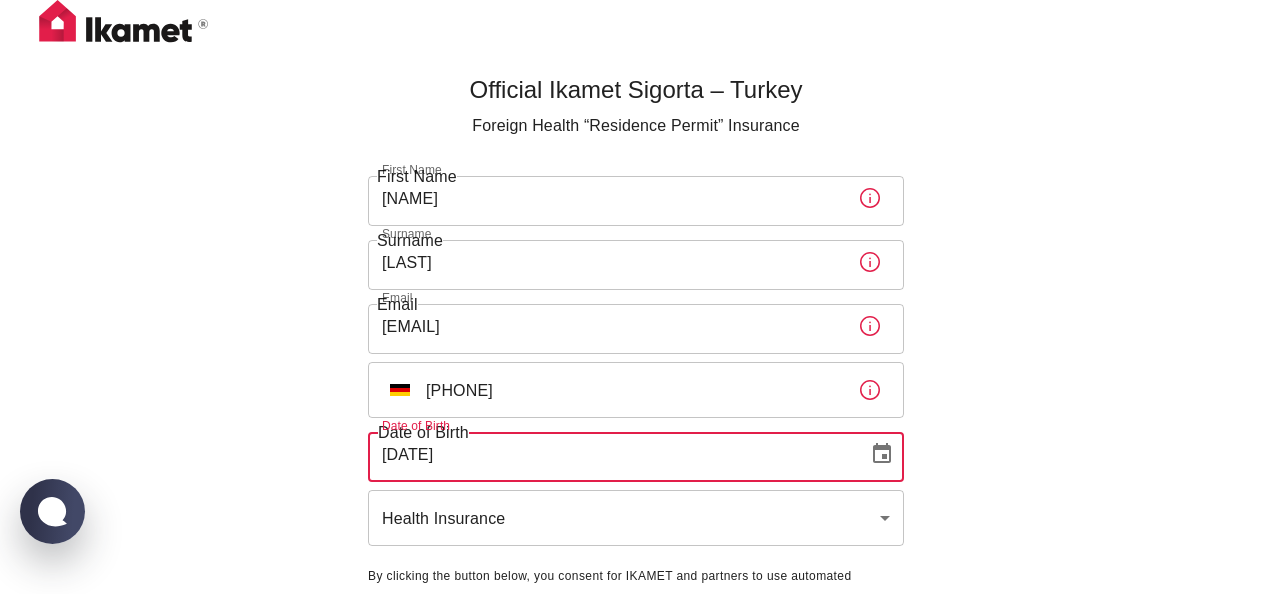 click on "[COUNTRY]" at bounding box center [636, 365] 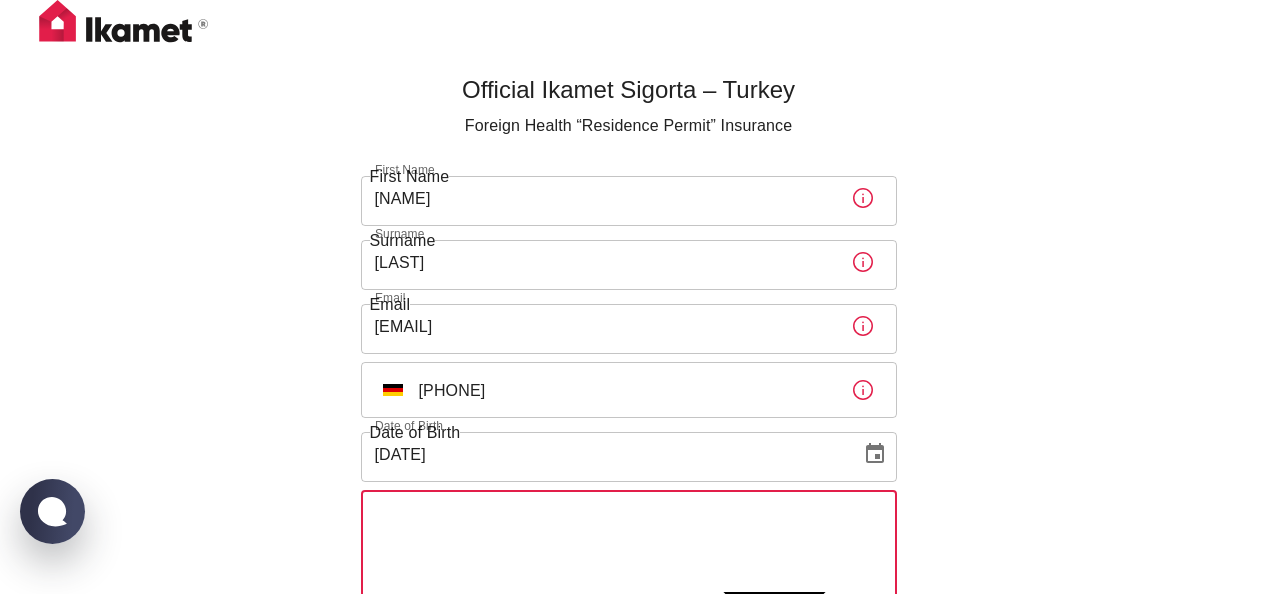 click on "Traffik Insurance" at bounding box center (628, 956) 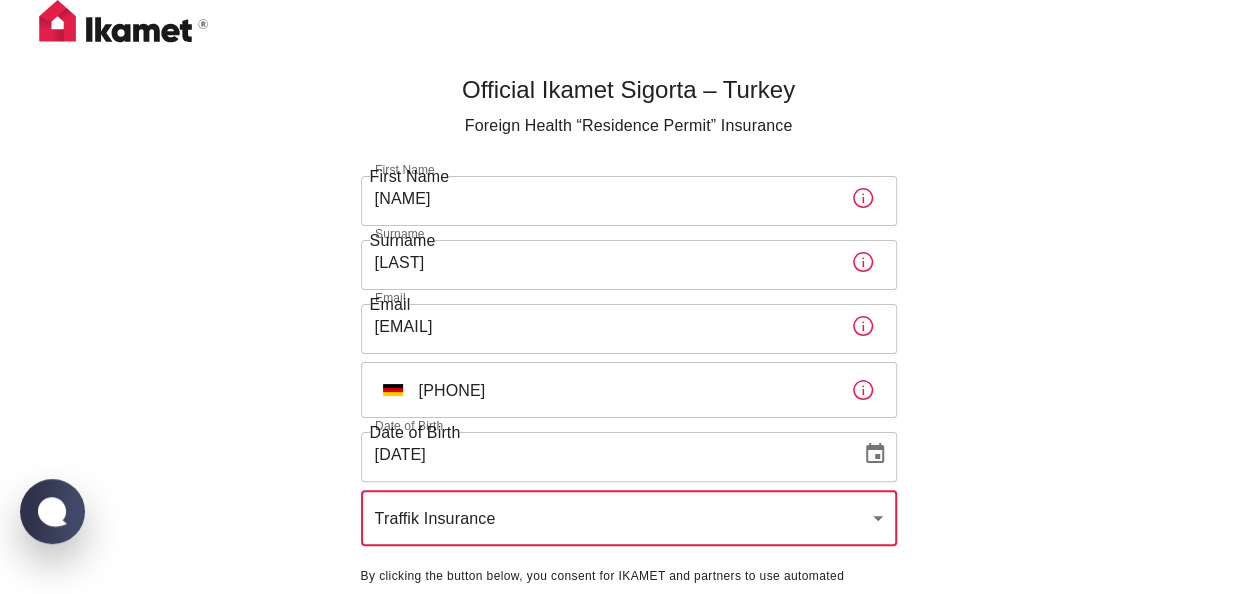 click on "Official Ikamet Sigorta – Turkey Foreign Health “Residence Permit” Insurance Vehicle type   * ​ Vehicle type   * Duration   * ​ Duration   * Make   * Make   * Your car model   * Your car model   * Year Year Vin number   * Vin number   * Engine number   * Engine number   * License plate number   * License plate number   * Passport: Upload your passport Please upload your passport Checkout 0 Trafik Sigortası Trafik sigortası yaptırmak için bilgilerinizi girin Year: 01/01/1970 License plate: Passport: not uploaded Vin number: Engine number: Make: Not Selected Price:  0  TL Model:  Payment:  CCP EFT Checkout 0
Ikamet Sigorta | Trafik
Motorcycle Automobile Campervan" at bounding box center (628, 365) 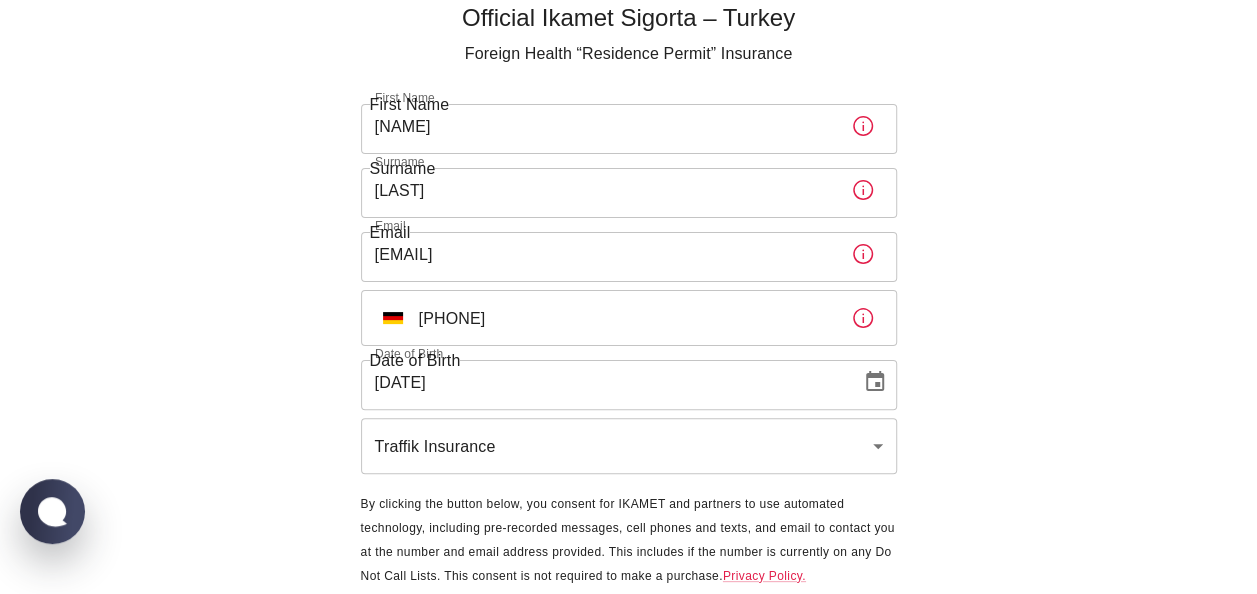 scroll, scrollTop: 137, scrollLeft: 0, axis: vertical 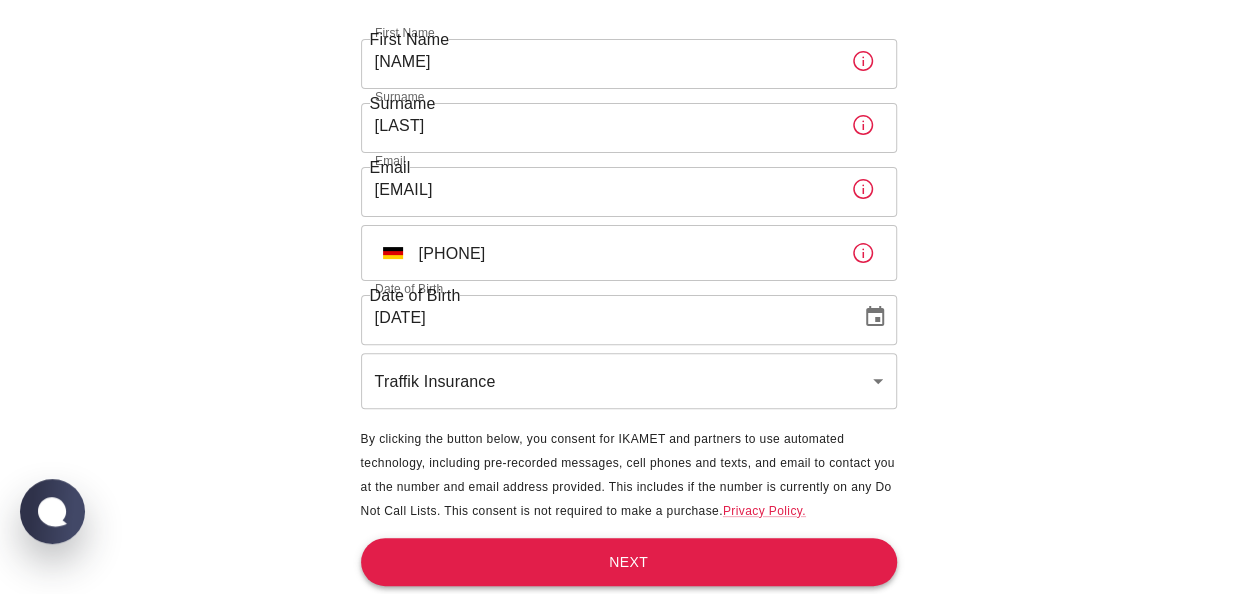 click on "Next" at bounding box center (629, 562) 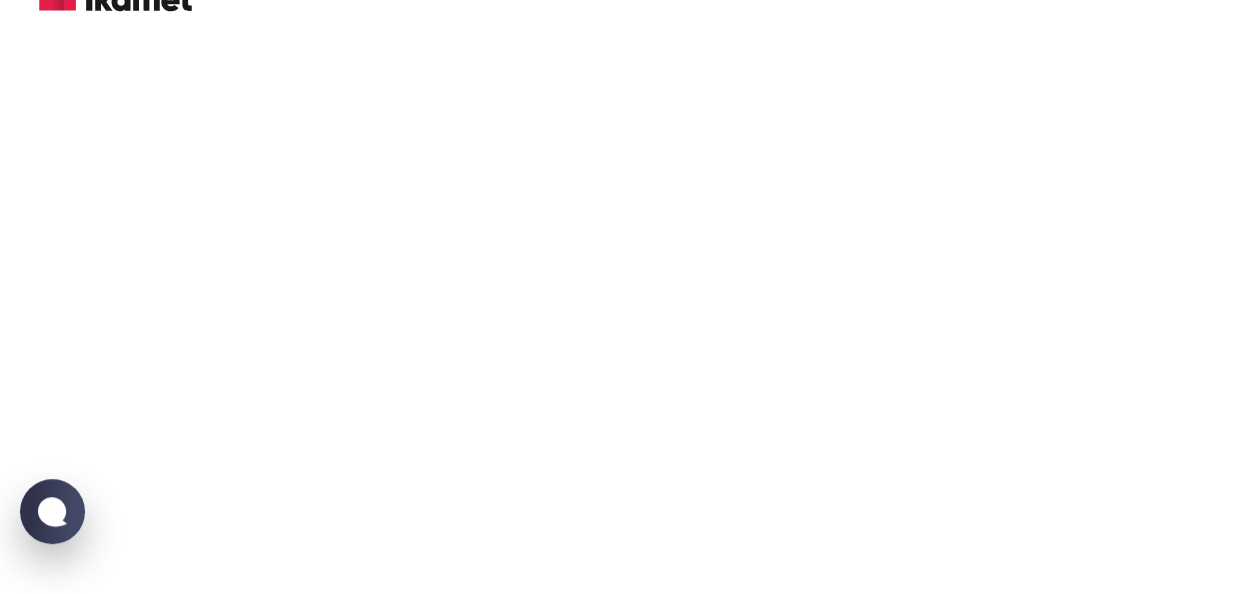 scroll, scrollTop: 6, scrollLeft: 0, axis: vertical 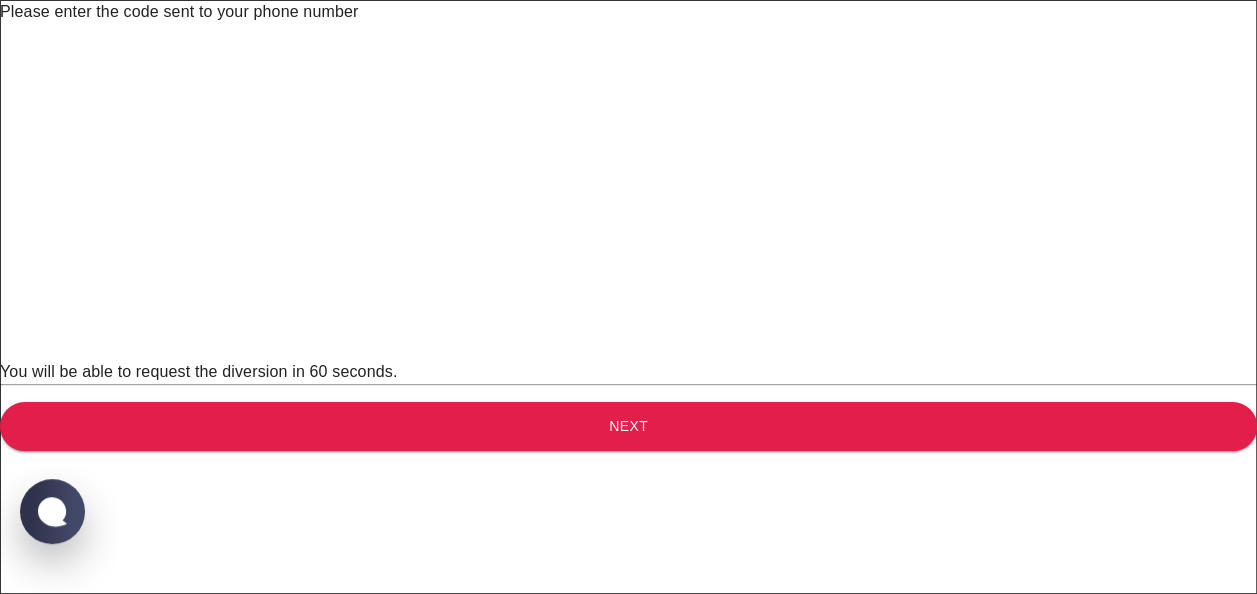 click at bounding box center [642, 52] 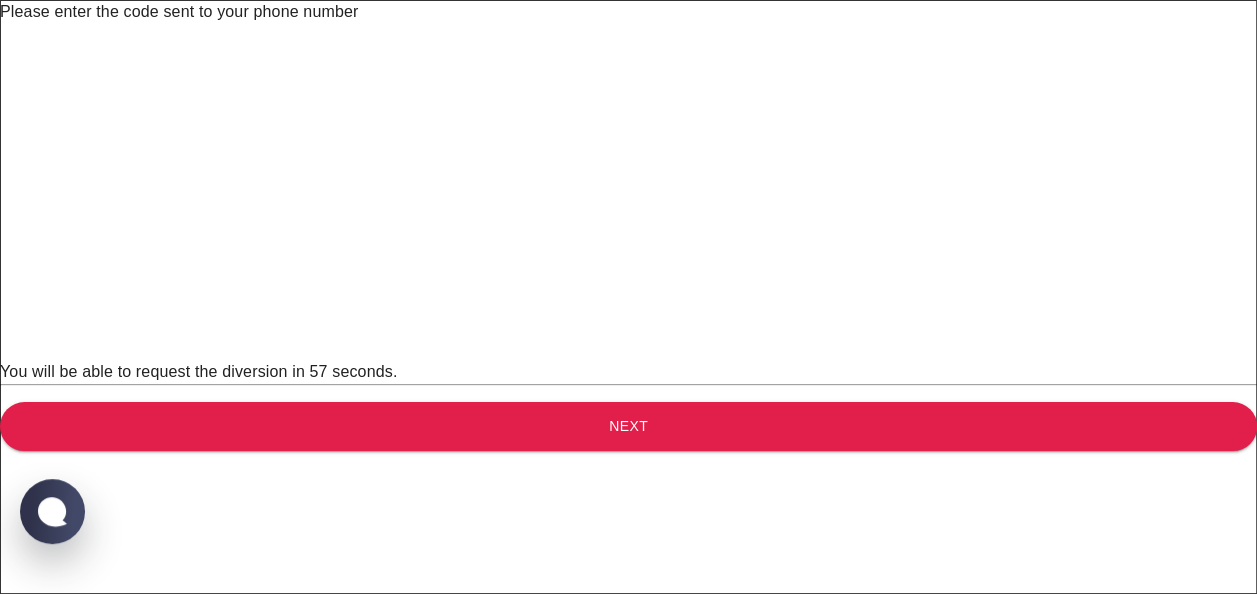 type on "6" 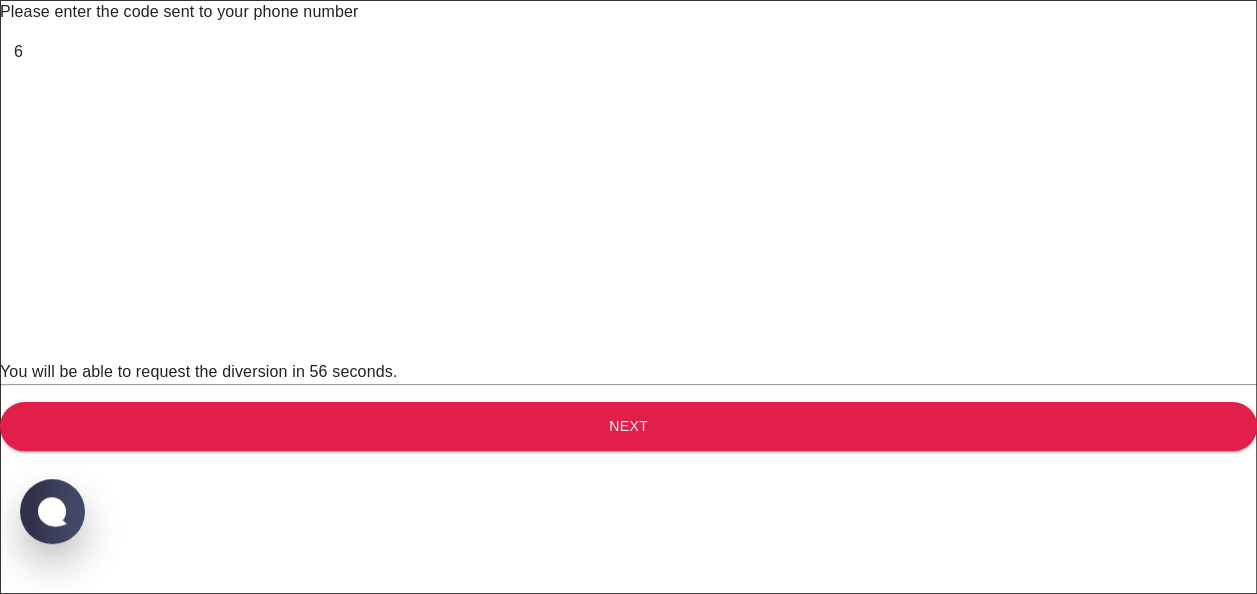 type on "6" 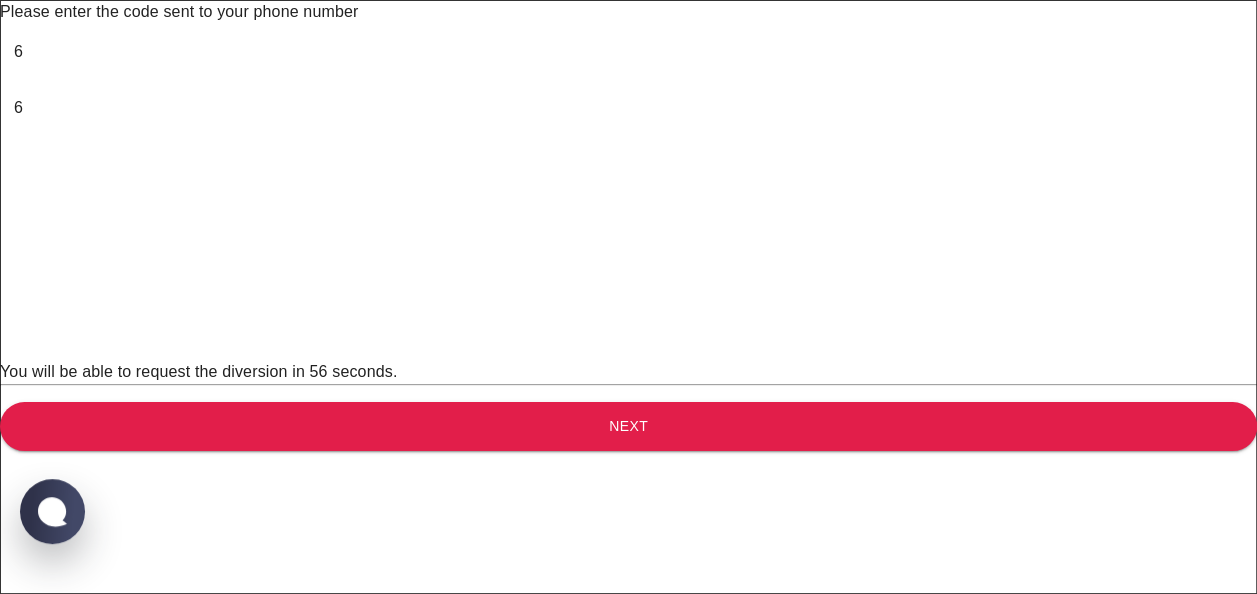 type on "7" 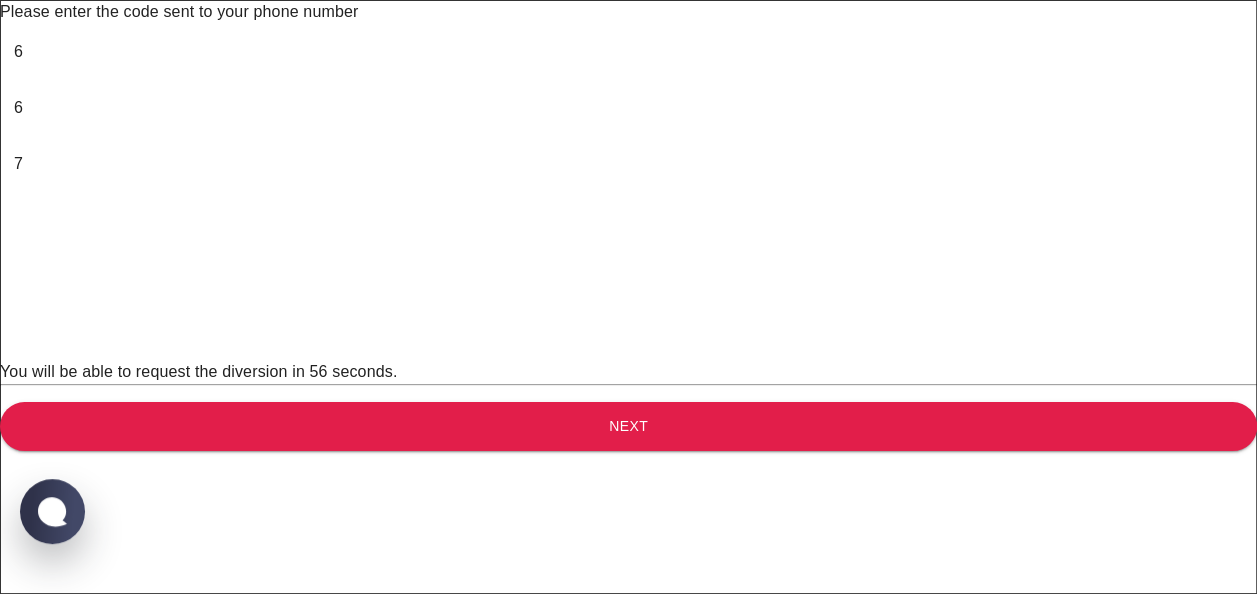 type on "4" 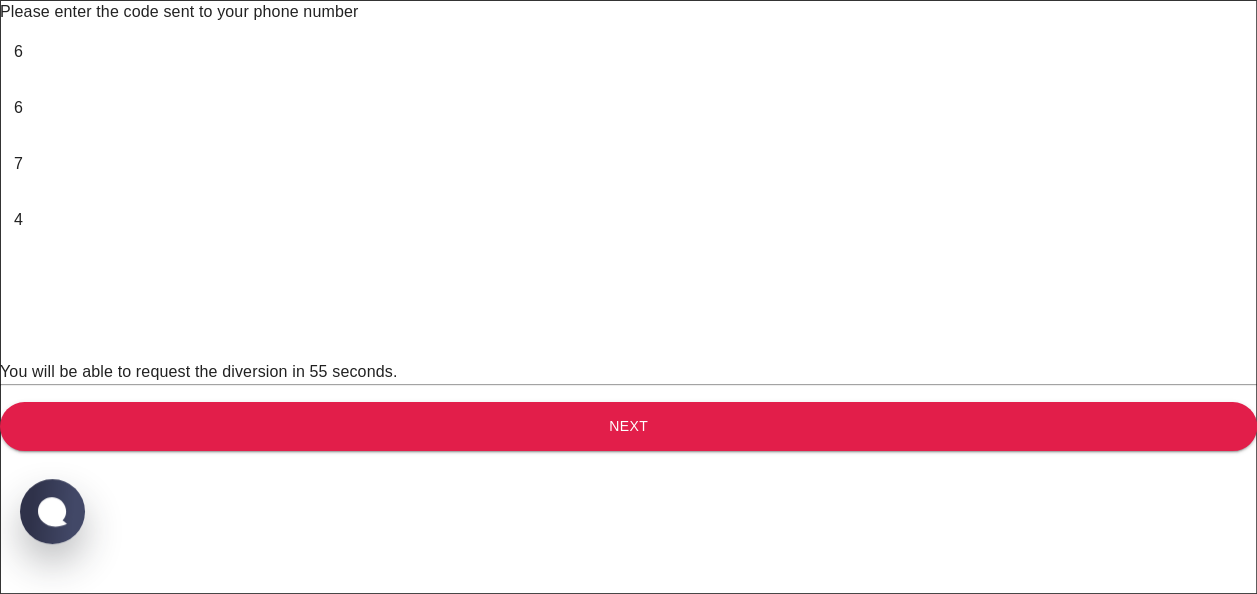 type on "0" 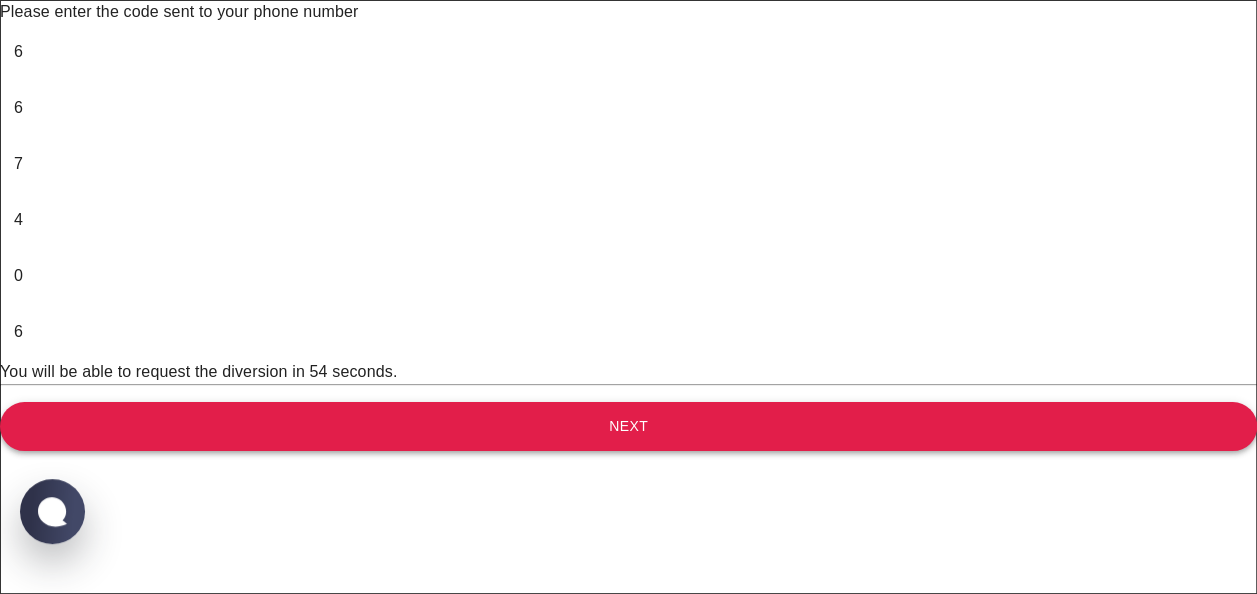 type on "6" 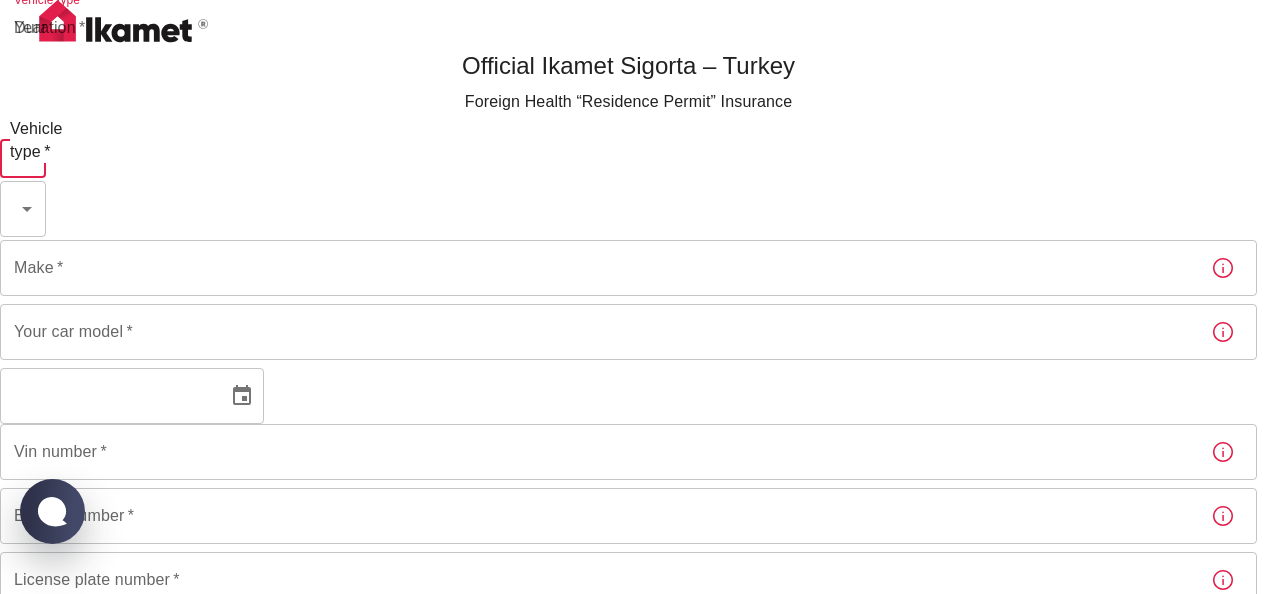 click on "Official Ikamet Sigorta – Turkey Foreign Health “Residence Permit” Insurance Vehicle type   *   * Vehicle type   * Duration   *   * Make   * Make   * Your car model   * Your car model   * Year Year Vin number   * Vin number   * Engine number   * Engine number   * License plate number   * License plate number   * Passport: Upload your passport Please upload your passport Checkout 0 Trafik Sigortası Trafik sigortası yaptırmak için bilgilerinizi girin Year: 01/01/1970 License plate: Passport: not uploaded Vin number: Engine number: Make: Not Selected Price:  0  TL Model:  Payment:  CCP EFT Checkout 0
Ikamet Sigorta | Trafik
Motorcycle Automobile Campervan" at bounding box center [636, 648] 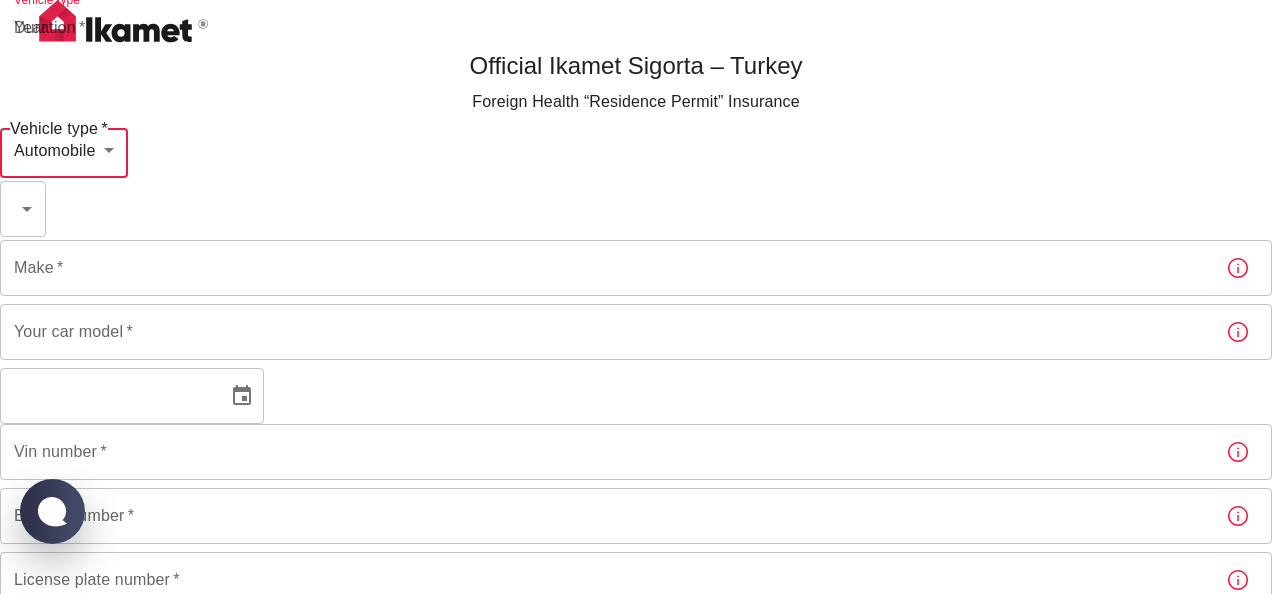 click on "Official Ikamet Sigorta – Turkey Foreign Health “Residence Permit” Insurance Vehicle type   * Automobile dd656822-4f88-4f02-a9cf-d0a66ee8ec5d Vehicle type   * Duration   *   * Make   * Make   * Your car model   * Your car model   * Year Year Vin number   * Vin number   * Engine number   * Engine number   * License plate number   * License plate number   * Passport: Upload your passport Please upload your passport Checkout 0 Trafik Sigortası Trafik sigortası yaptırmak için bilgilerinizi girin Year: 01/01/1970 License plate: Passport: not uploaded Vin number: Engine number: Make: Automobile Price:  0  TL Model:  Payment:  CCP EFT Checkout 0
Ikamet Sigorta | Trafik" at bounding box center (636, 612) 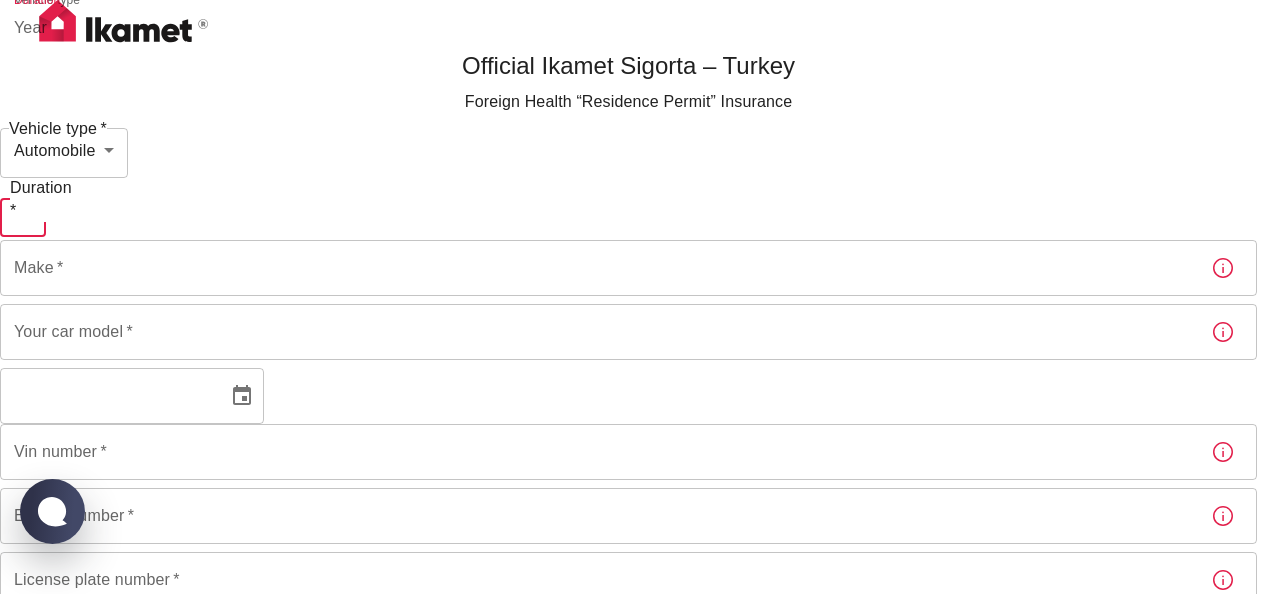 click on "30 days" at bounding box center [628, 1236] 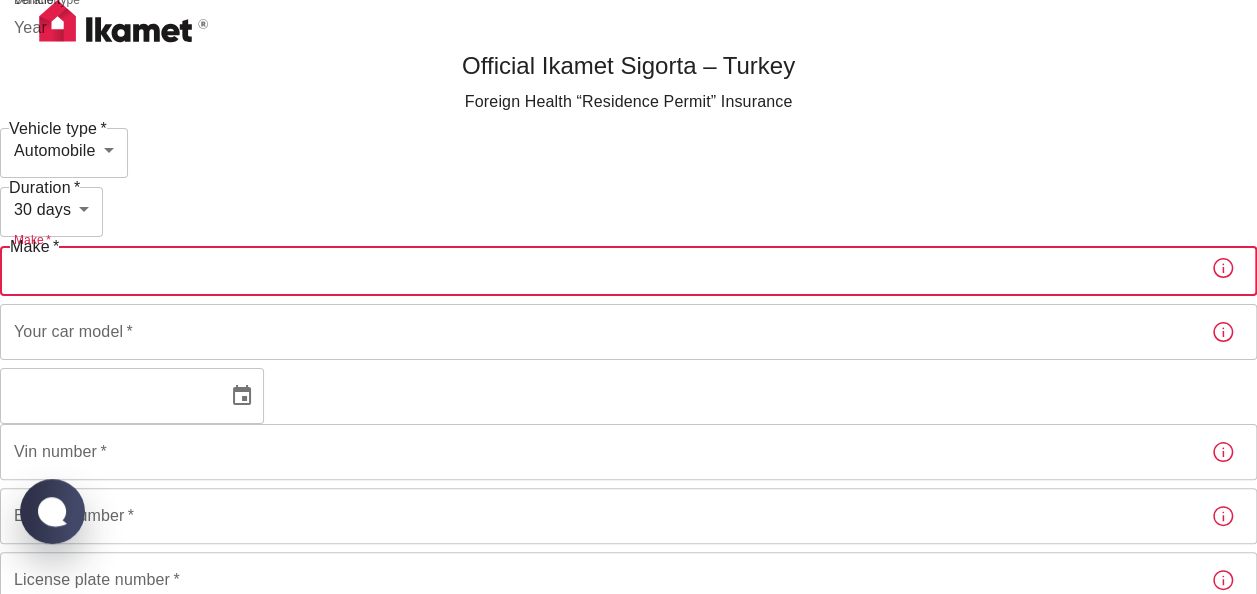 click on "Make   *" at bounding box center (597, 268) 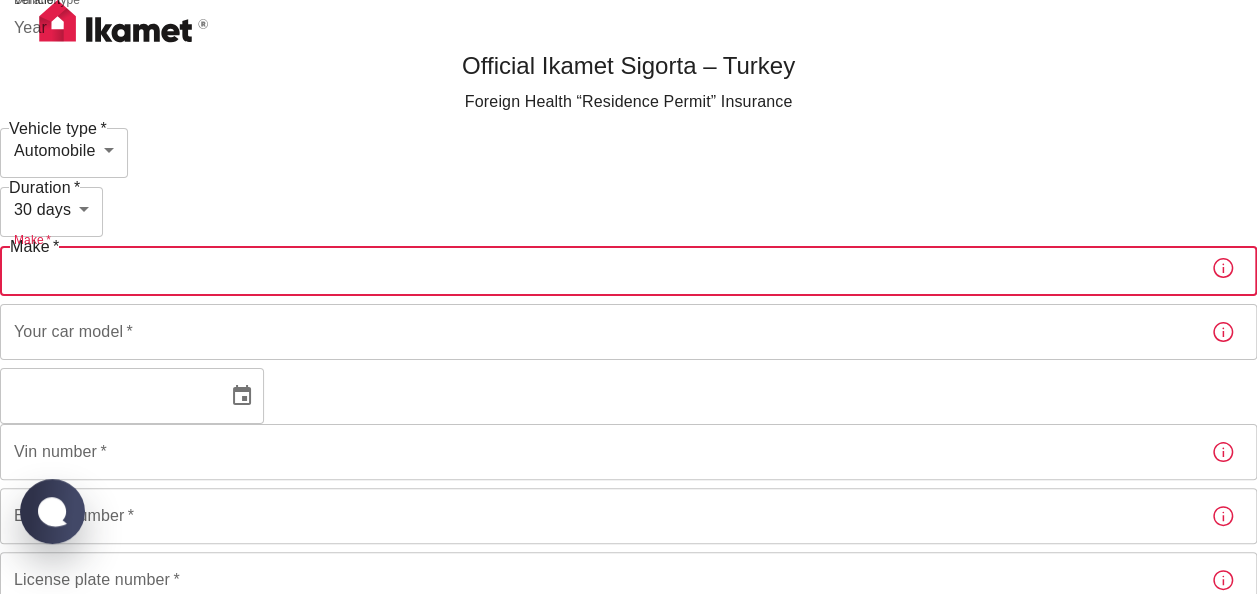 type on "Audi" 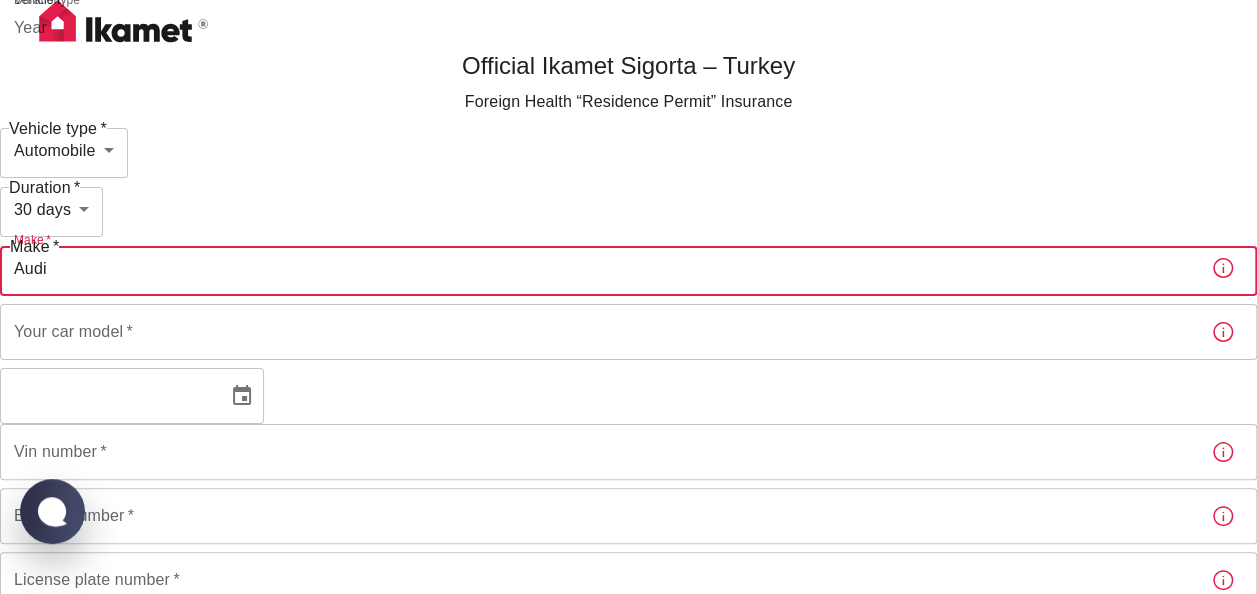 type on "A6" 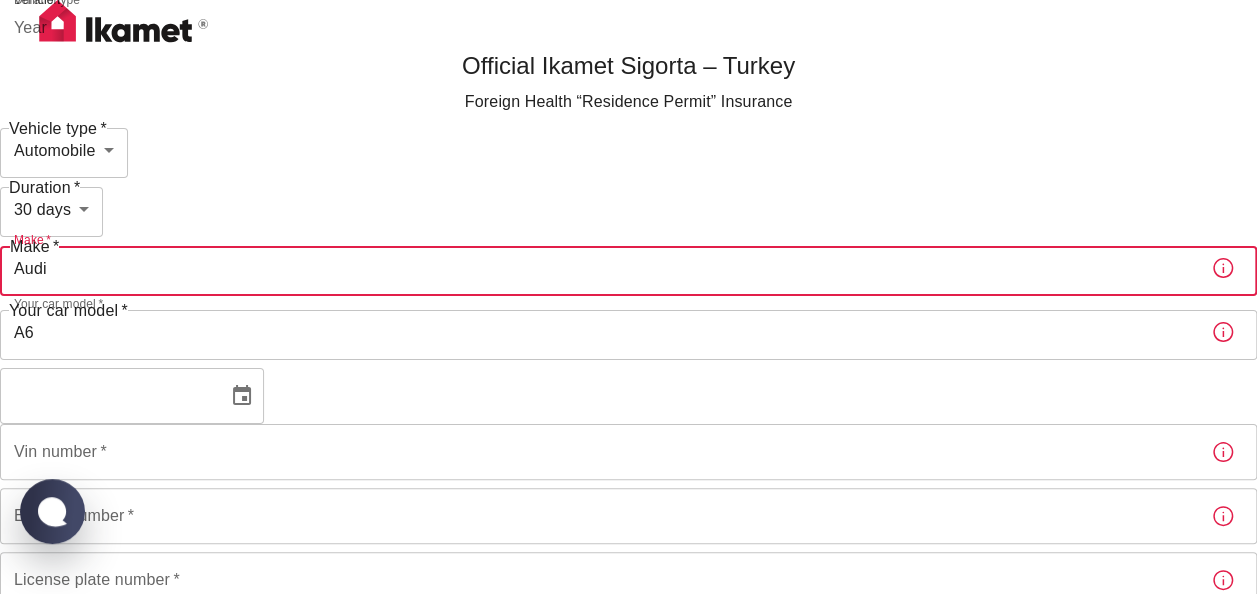 type on "YYYY" 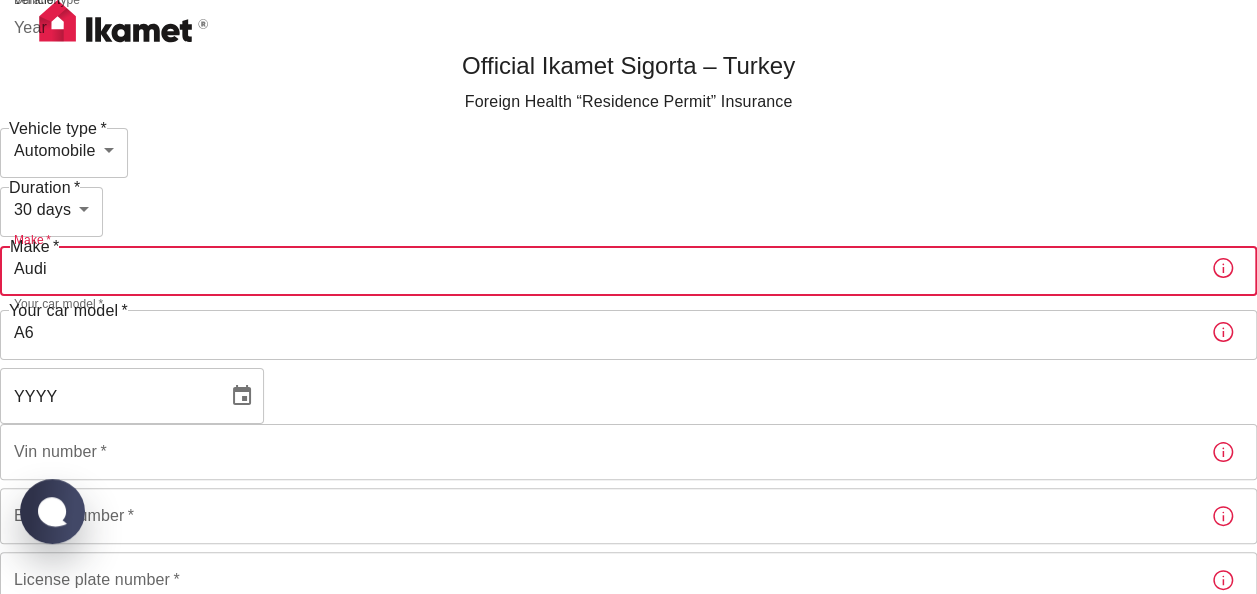 click on "YYYY" at bounding box center (107, 396) 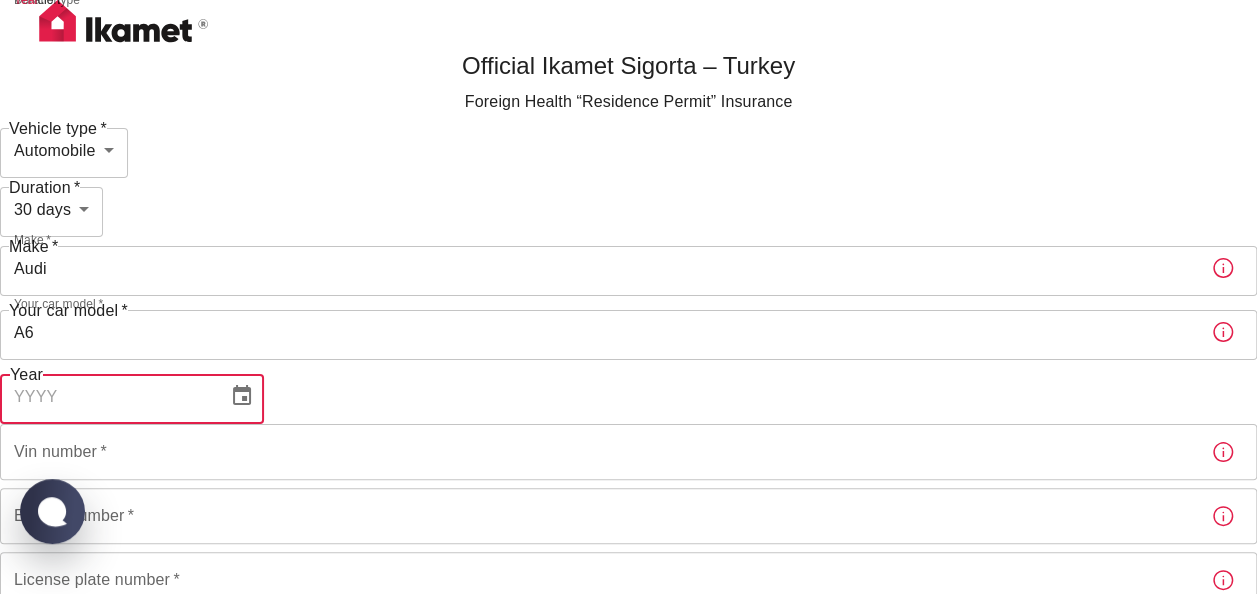 click 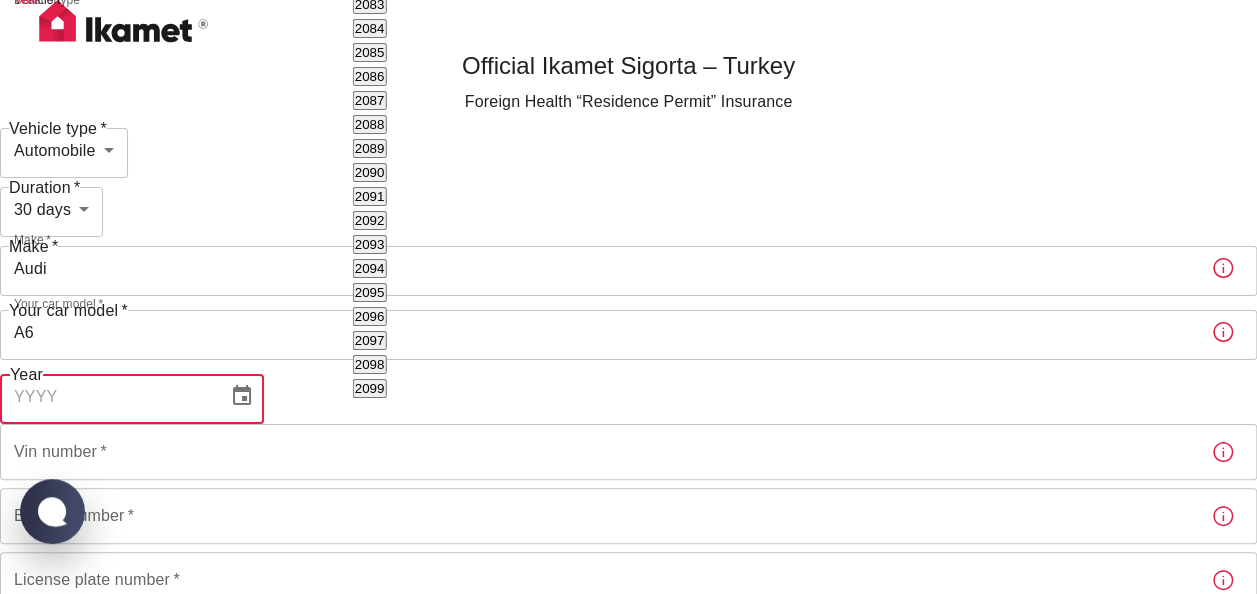 scroll, scrollTop: 1486, scrollLeft: 0, axis: vertical 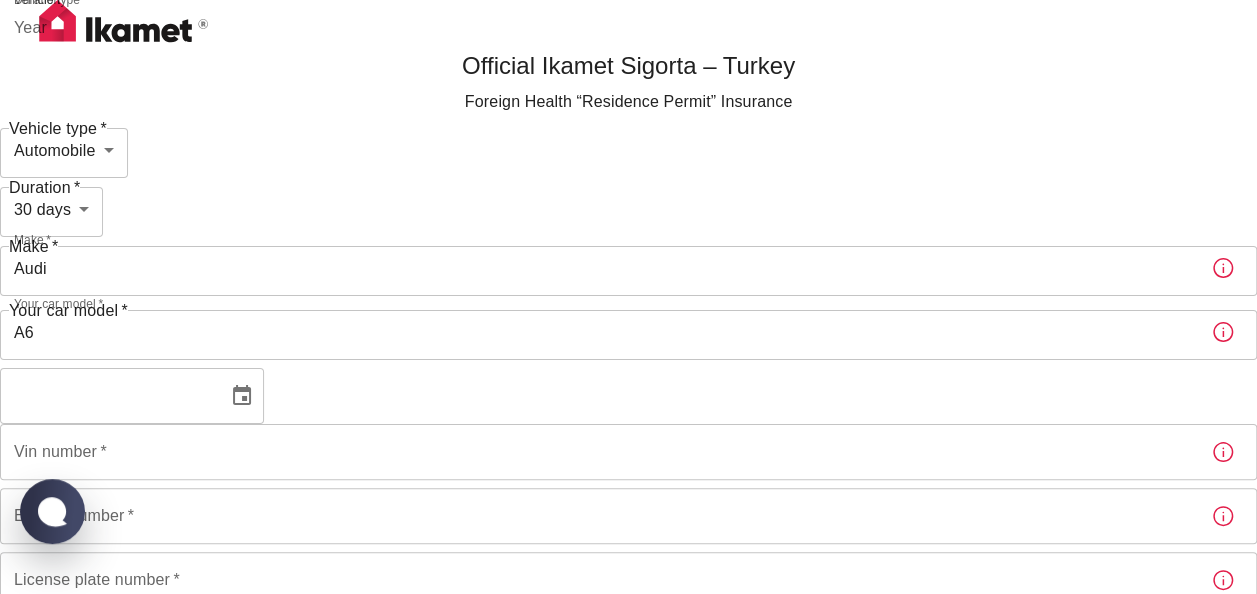 click on "Official Ikamet Sigorta – Turkey Foreign Health “Residence Permit” Insurance Vehicle type   * Automobile dd656822-4f88-4f02-a9cf-d0a66ee8ec5d Vehicle type   * Duration   * 30 days ef8e64f1-507e-48df-8632-dedc4ce03c5c Duration   * Make   * Audi Make   * Your car model   * A6 Your car model   * Year Year Vin number   * Vin number   * Engine number   * Engine number   * License plate number   * License plate number   * Passport: Upload your passport Please upload your passport Checkout 1000 Trafik Sigortası Trafik sigortası yaptırmak için bilgilerinizi girin Year: 01/01/1970 License plate: Passport: not uploaded Vin number: Engine number: Make: Automobile Price:  1000  TL Model:  A6 Payment:  CCP EFT Checkout 1000" at bounding box center [628, 649] 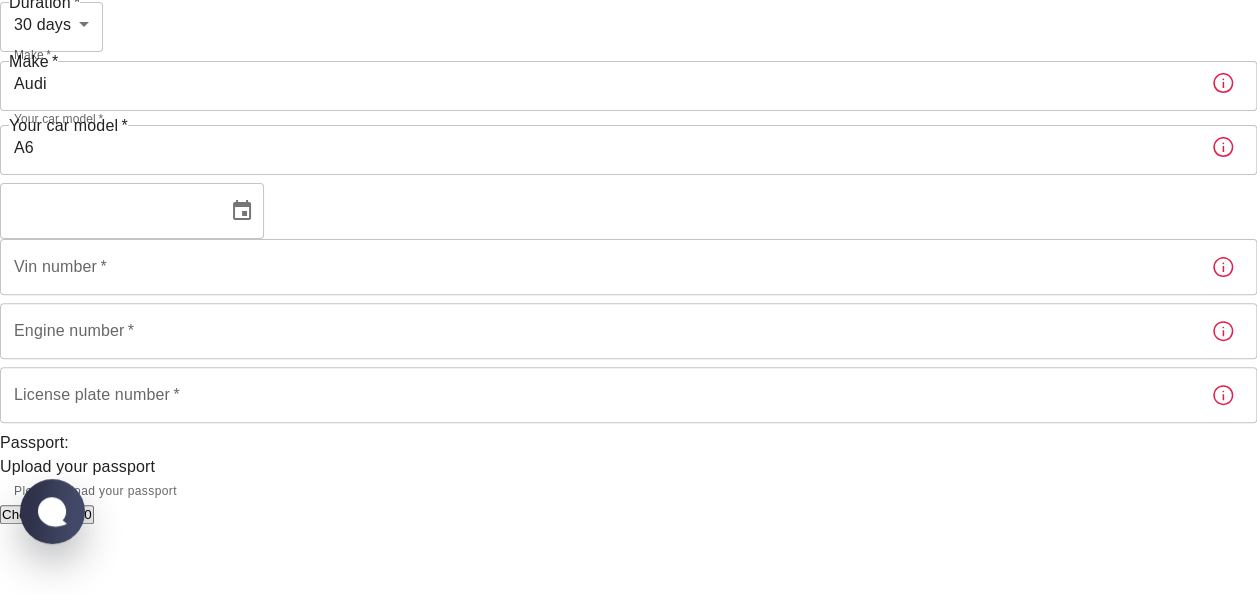 scroll, scrollTop: 200, scrollLeft: 0, axis: vertical 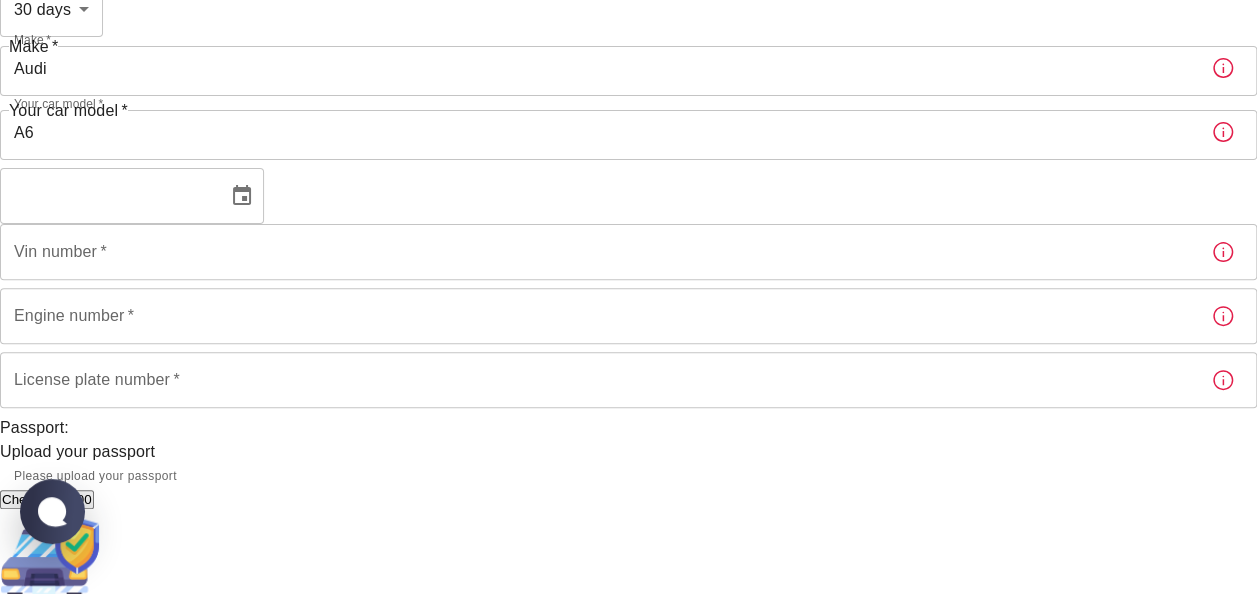 click on "Year" at bounding box center (107, 196) 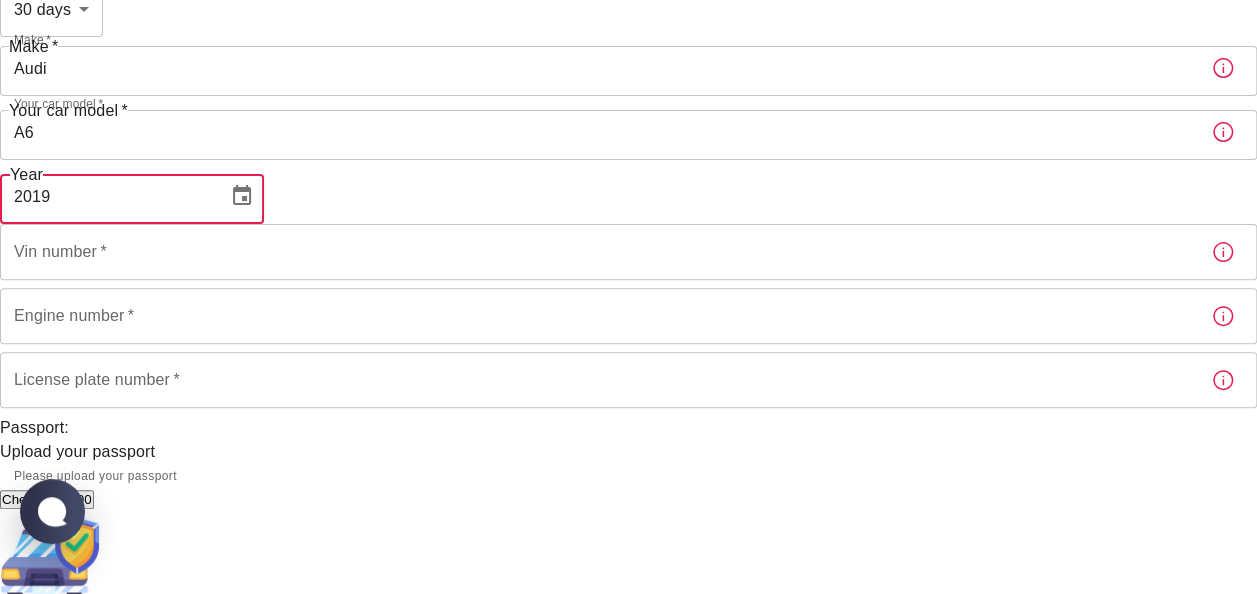 type on "2019" 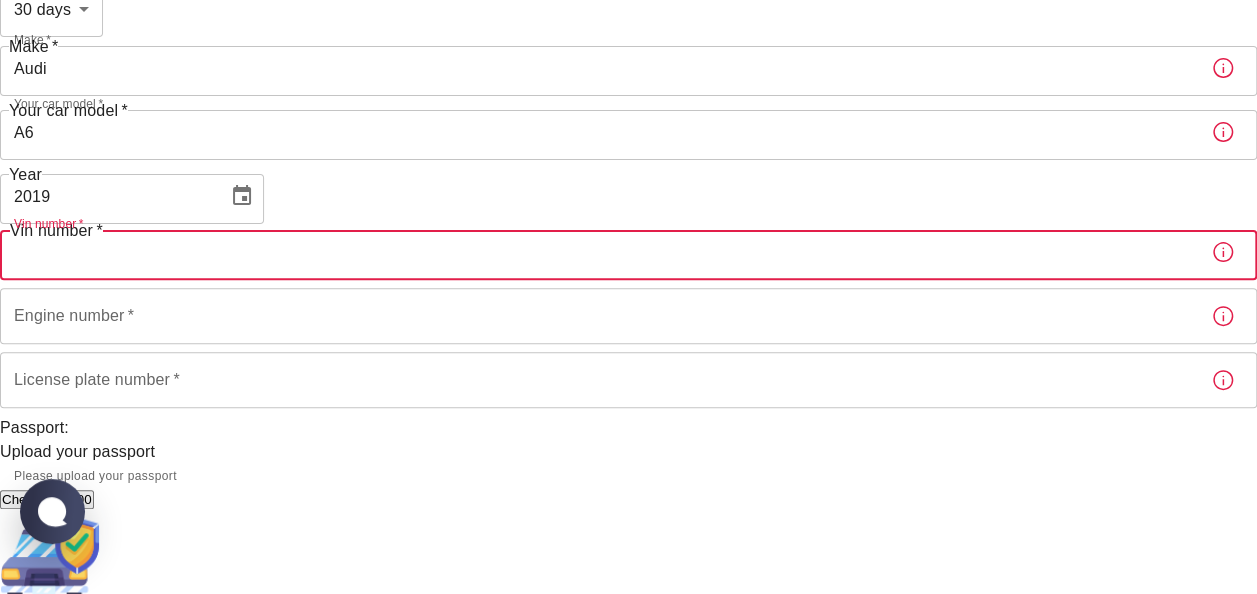 click on "Vin number   *" at bounding box center (597, 252) 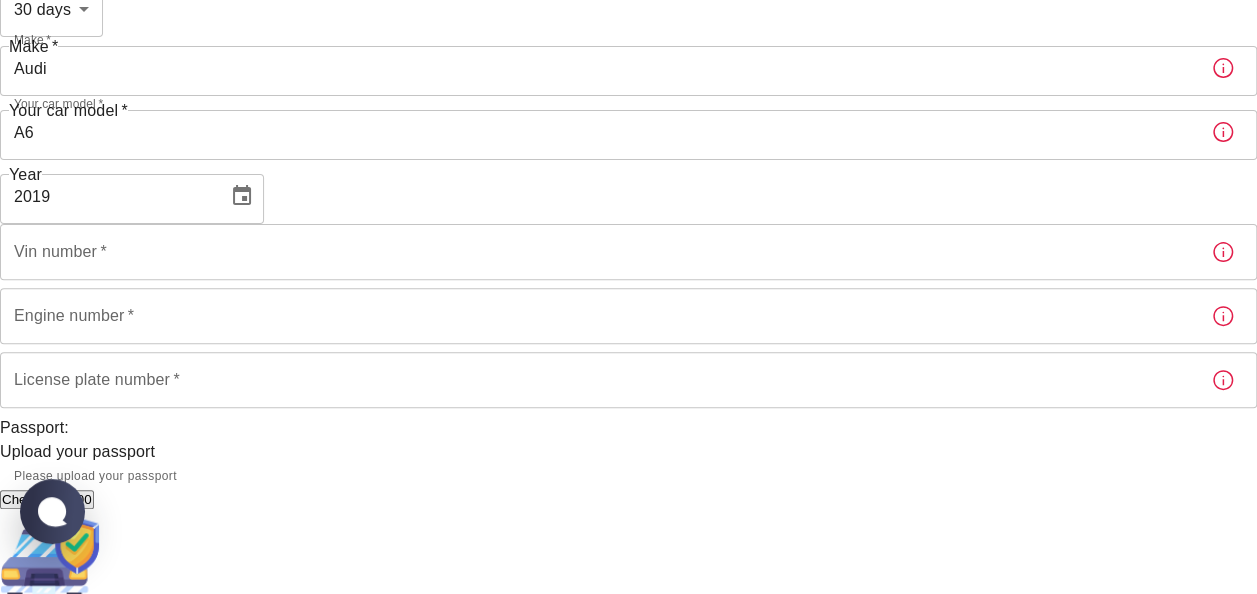 click 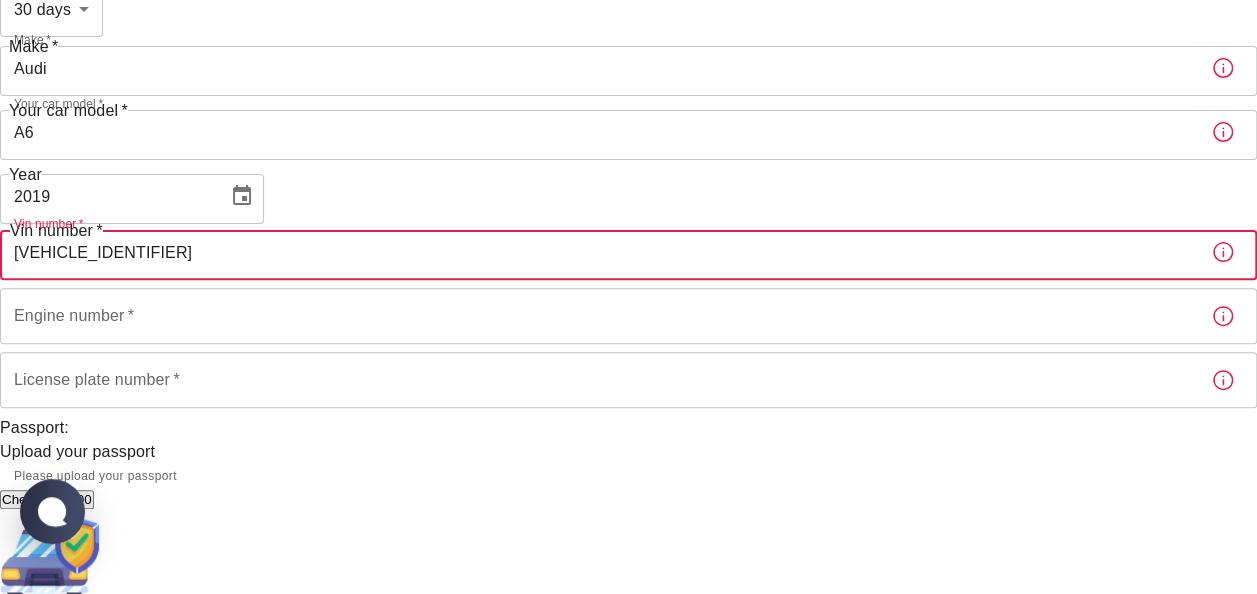type on "[VEHICLE_IDENTIFIER]" 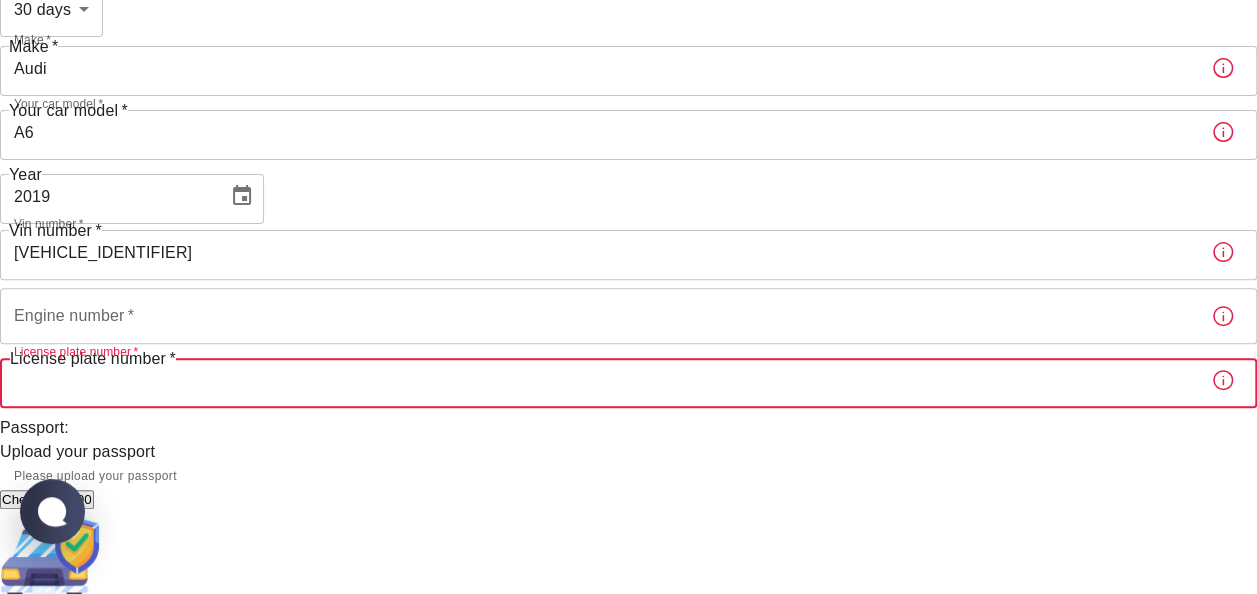 click on "License plate number   *" at bounding box center (597, 380) 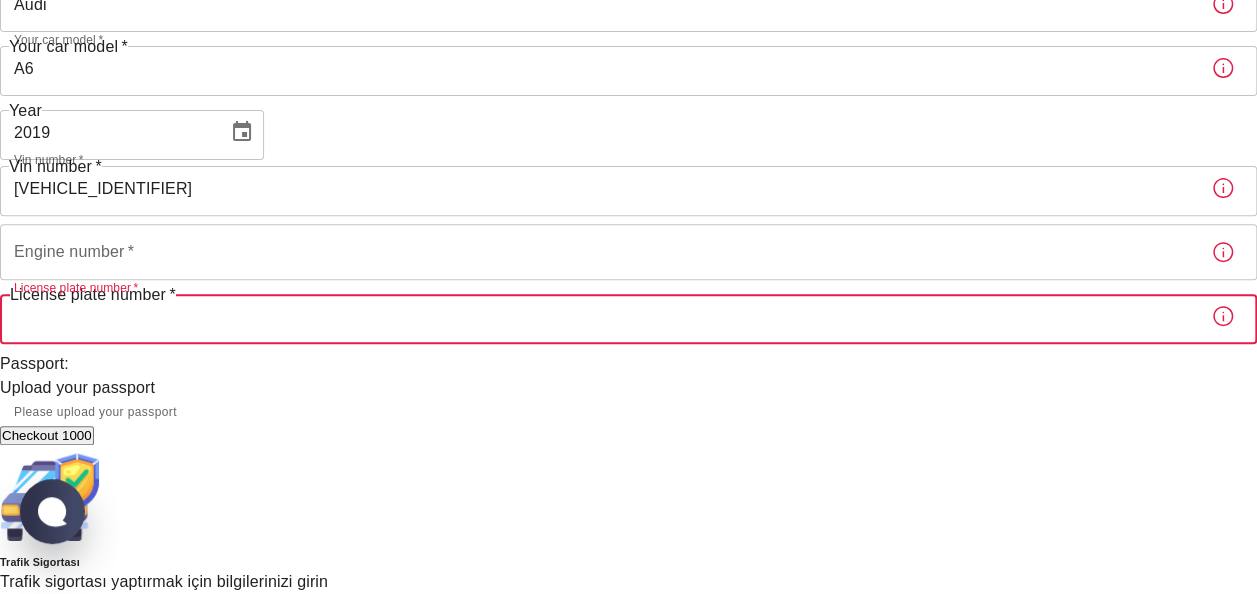 scroll, scrollTop: 294, scrollLeft: 0, axis: vertical 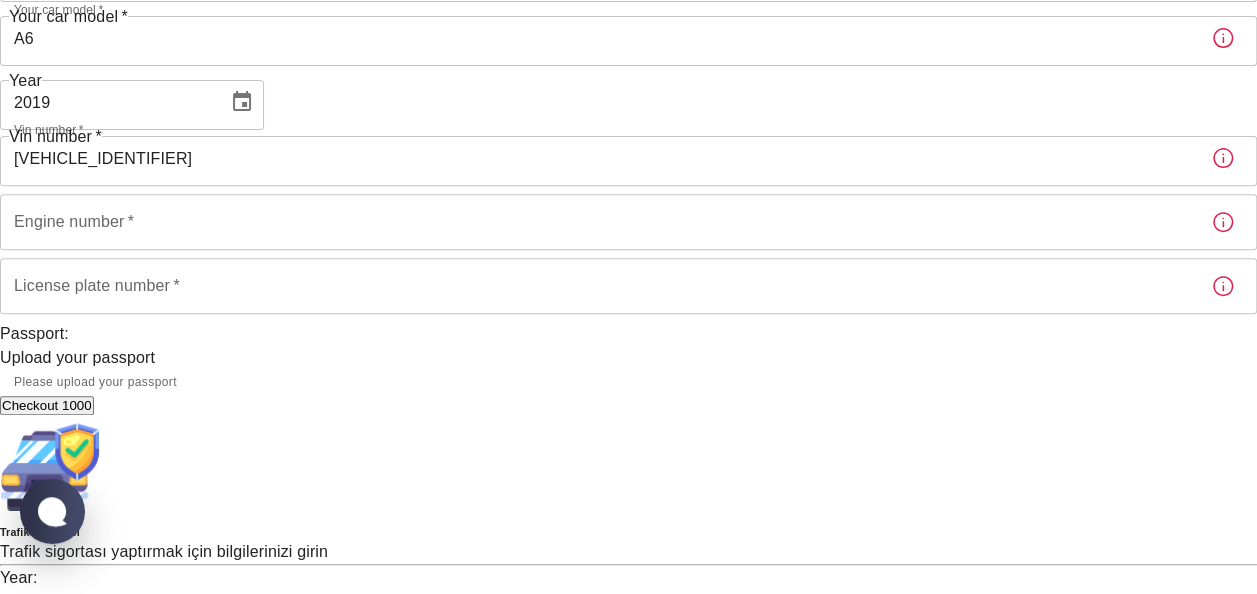 click on "Upload your passport" at bounding box center (628, 358) 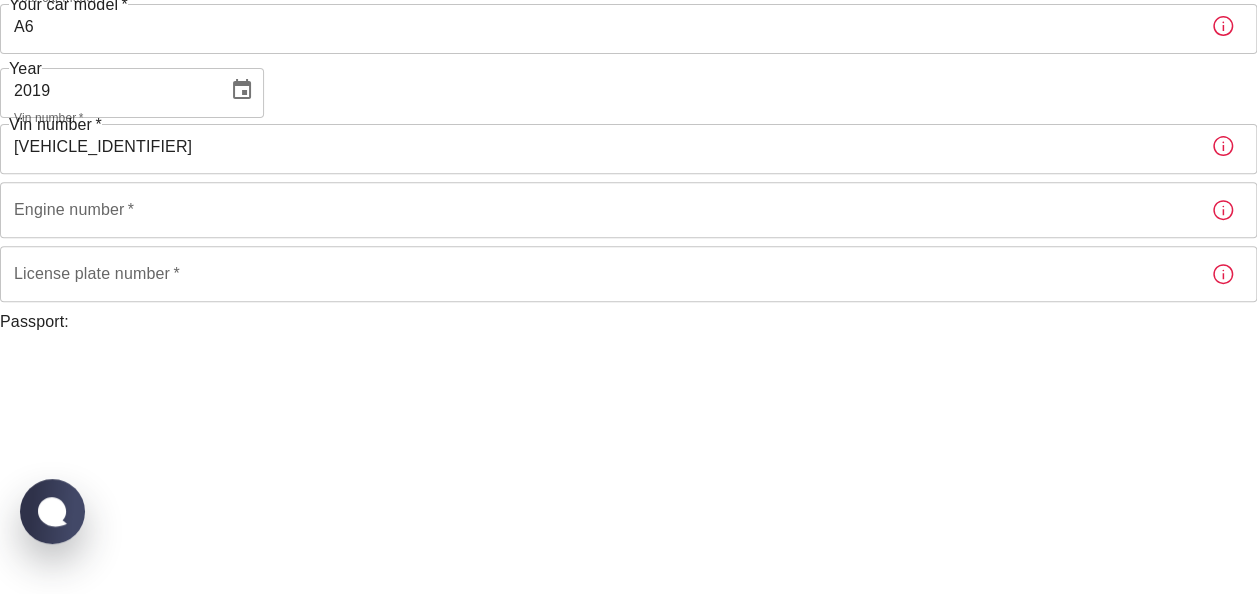 scroll, scrollTop: 310, scrollLeft: 0, axis: vertical 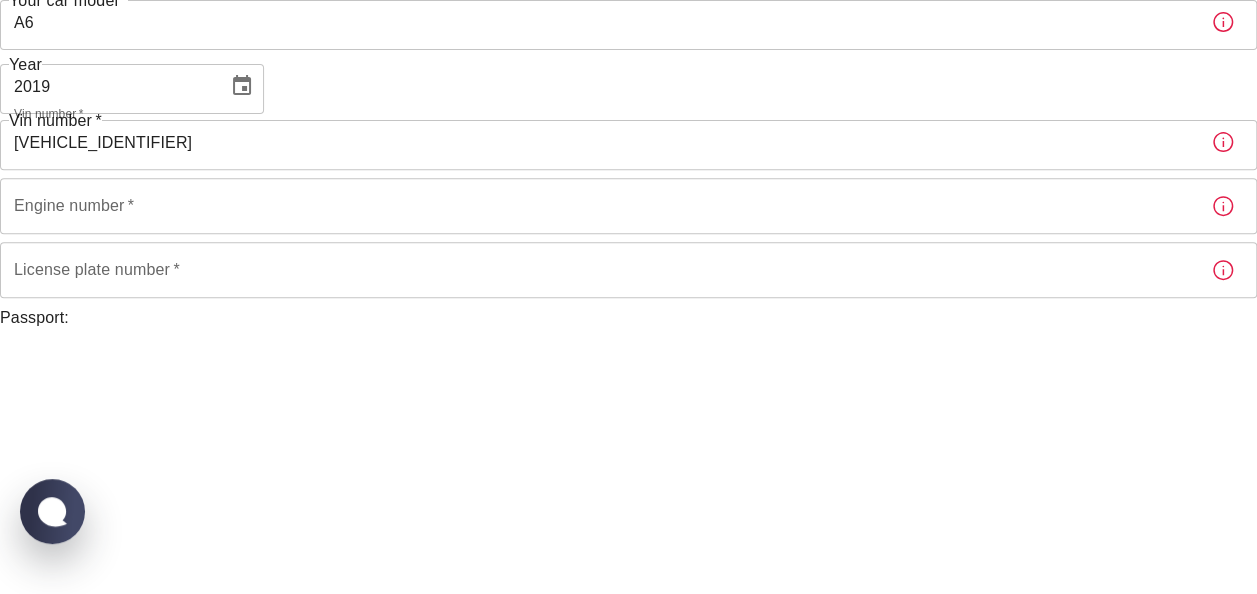 click on "Official Ikamet Sigorta – Turkey Foreign Health “Residence Permit” Insurance Vehicle type   * Automobile dd656822-4f88-4f02-a9cf-d0a66ee8ec5d Vehicle type   * Duration   * 30 days ef8e64f1-507e-48df-8632-dedc4ce03c5c Duration   * Make   * Audi Make   * Your car model   * A6 Your car model   * Year 2019 Year Vin number   * WAUZZZF23KN079175 Vin number   * Engine number   * Engine number   * License plate number   * License plate number   * Passport: Uploading... Please upload your passport Checkout 1000 Trafik Sigortası Trafik sigortası yaptırmak için bilgilerinizi girin Year: 01/01/2019 License plate: Passport: not uploaded Vin number: WAUZZZF23KN079175 Engine number: Make: Automobile Price:  1000  TL Model:  A6 Payment:  CCP EFT Checkout 1000" at bounding box center [628, 983] 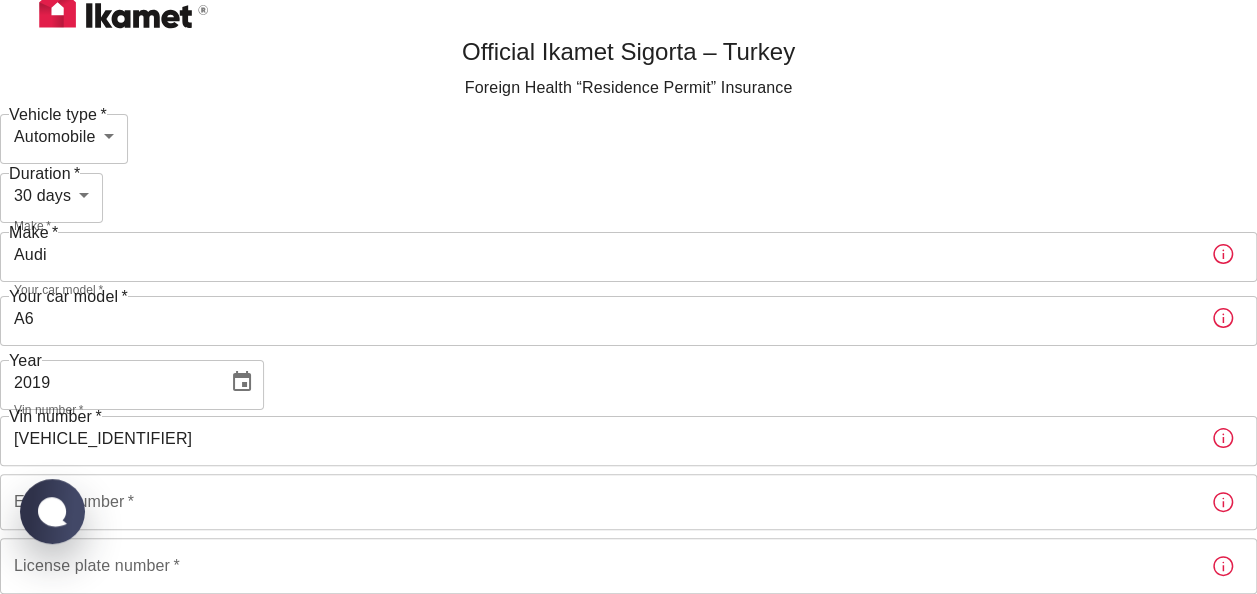 scroll, scrollTop: 100, scrollLeft: 0, axis: vertical 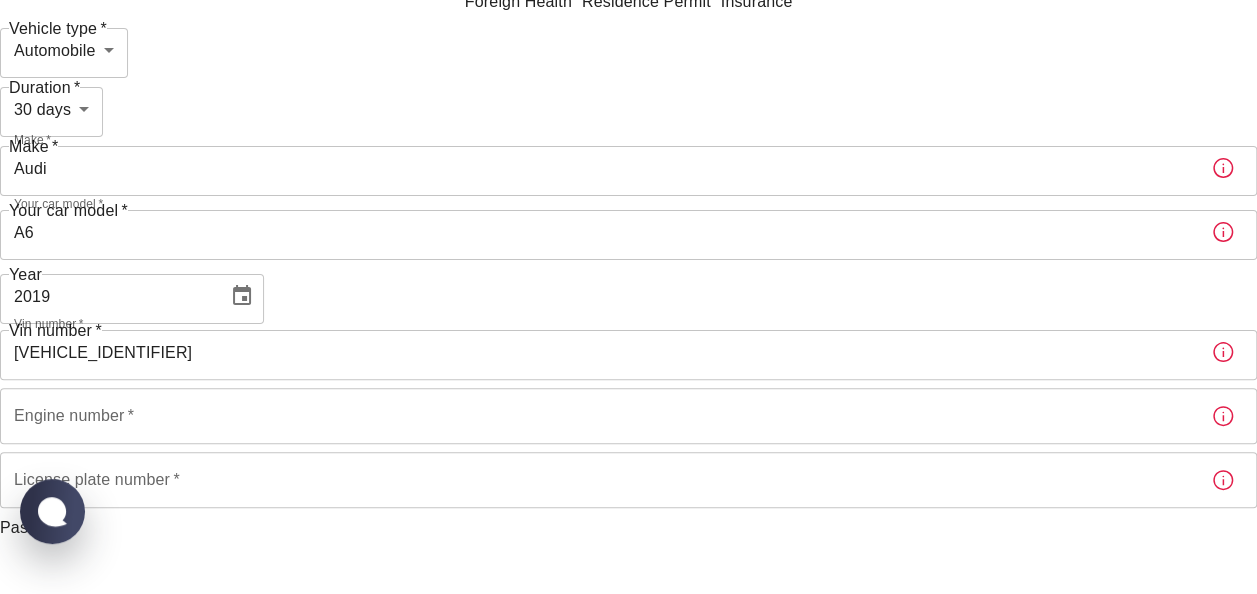 click on "Official Ikamet Sigorta – Turkey Foreign Health “Residence Permit” Insurance Vehicle type   * Automobile dd656822-4f88-4f02-a9cf-d0a66ee8ec5d Vehicle type   * Duration   * 30 days ef8e64f1-507e-48df-8632-dedc4ce03c5c Duration   * Make   * Audi Make   * Your car model   * A6 Your car model   * Year 2019 Year Vin number   * WAUZZZF23KN079175 Vin number   * Engine number   * Engine number   * License plate number   * License plate number   * Passport: Uploading... Please upload your passport Checkout 1000 Trafik Sigortası Trafik sigortası yaptırmak için bilgilerinizi girin Year: 01/01/2019 License plate: Passport: not uploaded Vin number: WAUZZZF23KN079175 Engine number: Make: Automobile Price:  1000  TL Model:  A6 Payment:  CCP EFT Checkout 1000" at bounding box center (628, 1193) 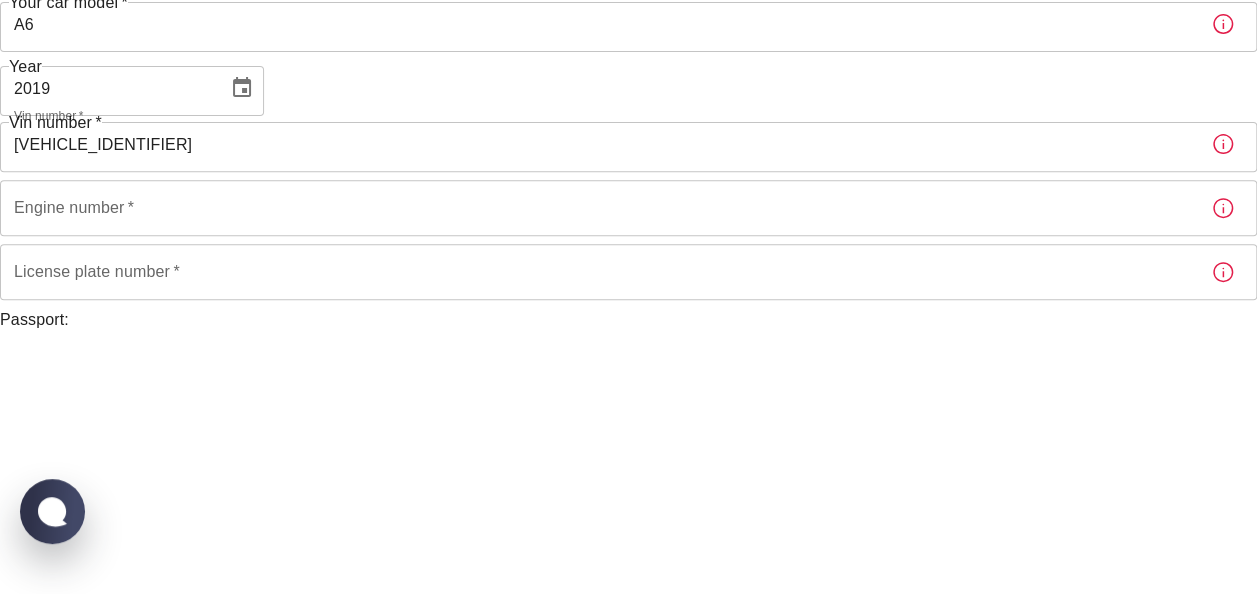 scroll, scrollTop: 310, scrollLeft: 0, axis: vertical 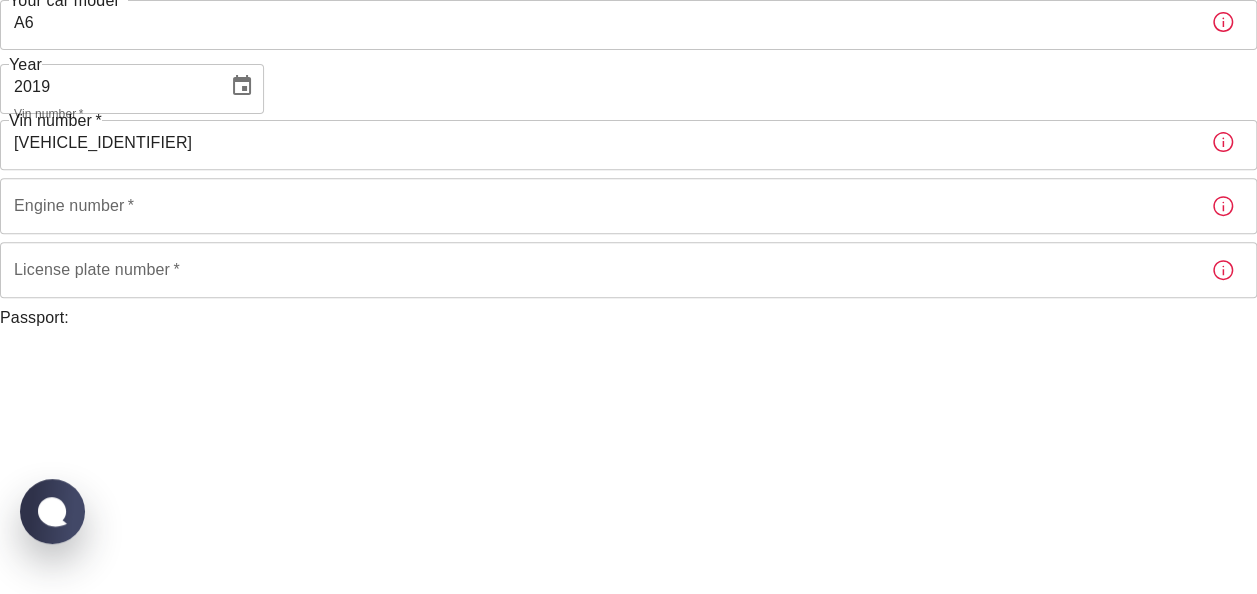 click on "Official Ikamet Sigorta – Turkey Foreign Health “Residence Permit” Insurance Vehicle type   * Automobile dd656822-4f88-4f02-a9cf-d0a66ee8ec5d Vehicle type   * Duration   * 30 days ef8e64f1-507e-48df-8632-dedc4ce03c5c Duration   * Make   * Audi Make   * Your car model   * A6 Your car model   * Year 2019 Year Vin number   * WAUZZZF23KN079175 Vin number   * Engine number   * Engine number   * License plate number   * License plate number   * Passport: Uploading... Please upload your passport Checkout 1000 Trafik Sigortası Trafik sigortası yaptırmak için bilgilerinizi girin Year: 01/01/2019 License plate: Passport: not uploaded Vin number: WAUZZZF23KN079175 Engine number: Make: Automobile Price:  1000  TL Model:  A6 Payment:  CCP EFT Checkout 1000" at bounding box center [628, 983] 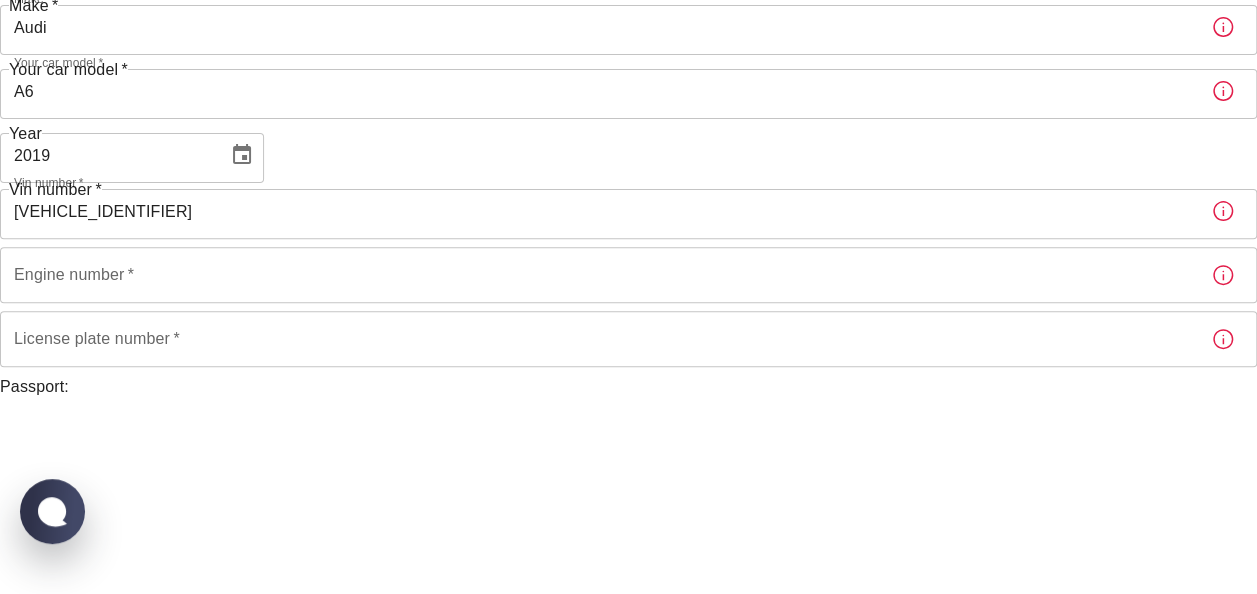 scroll, scrollTop: 210, scrollLeft: 0, axis: vertical 